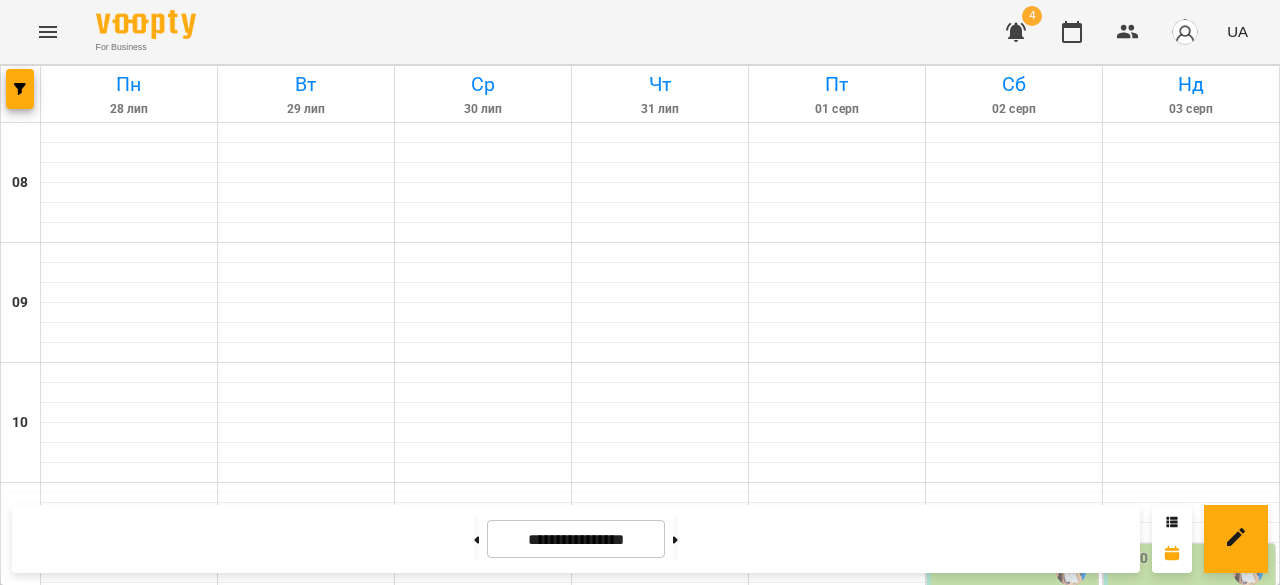 scroll, scrollTop: 0, scrollLeft: 0, axis: both 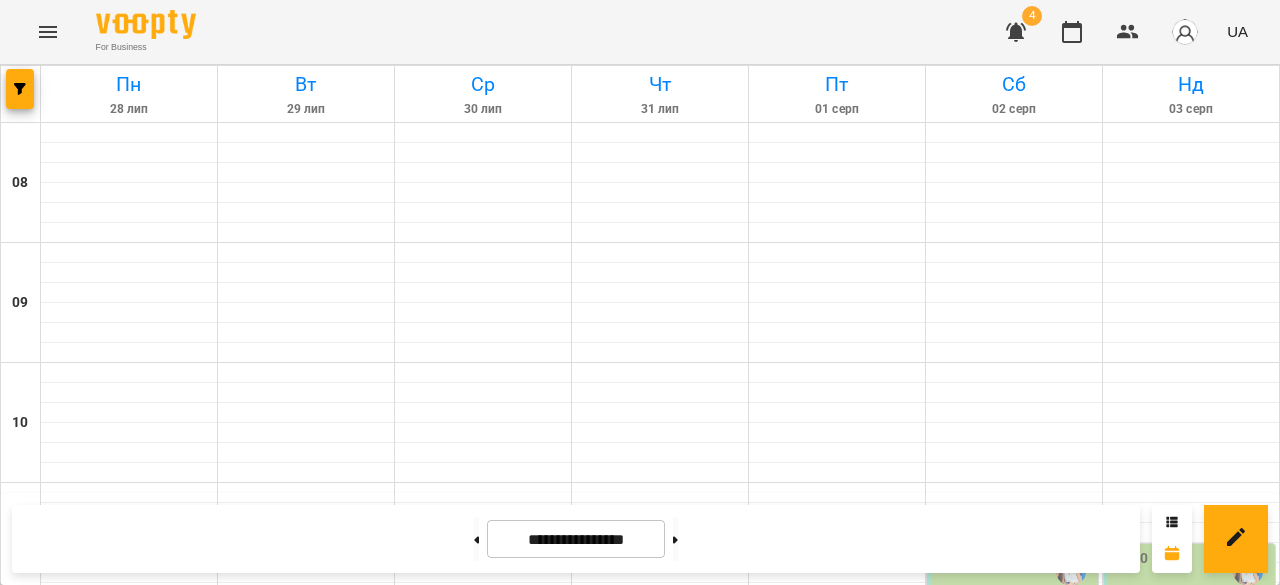 click on "12:00" at bounding box center (837, 631) 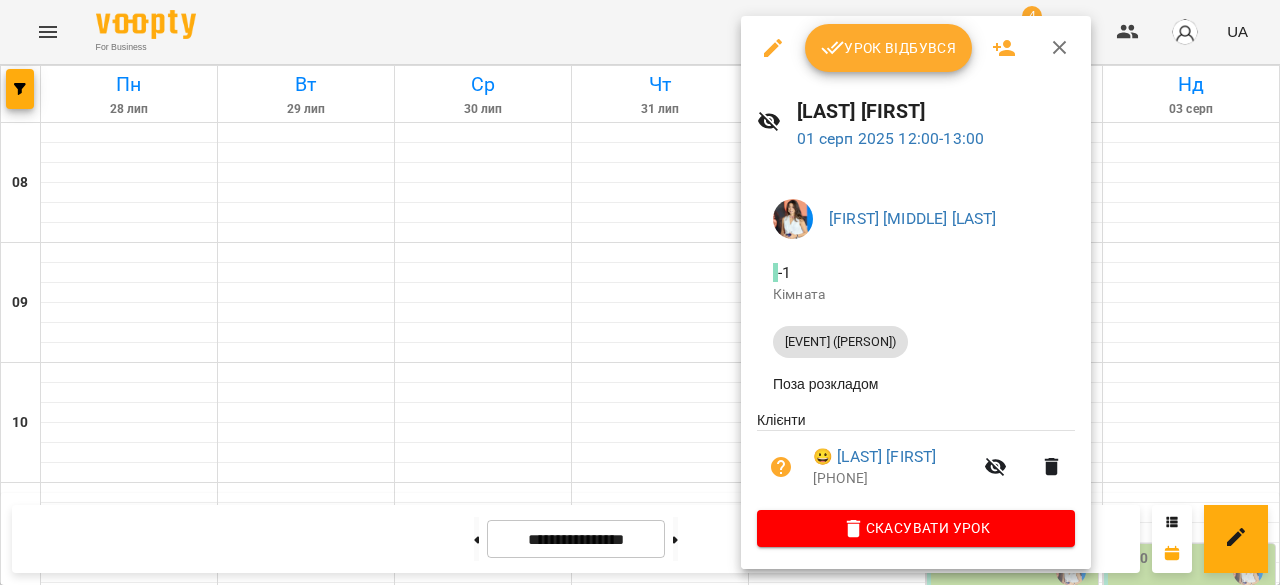 click on "Урок відбувся" at bounding box center [889, 48] 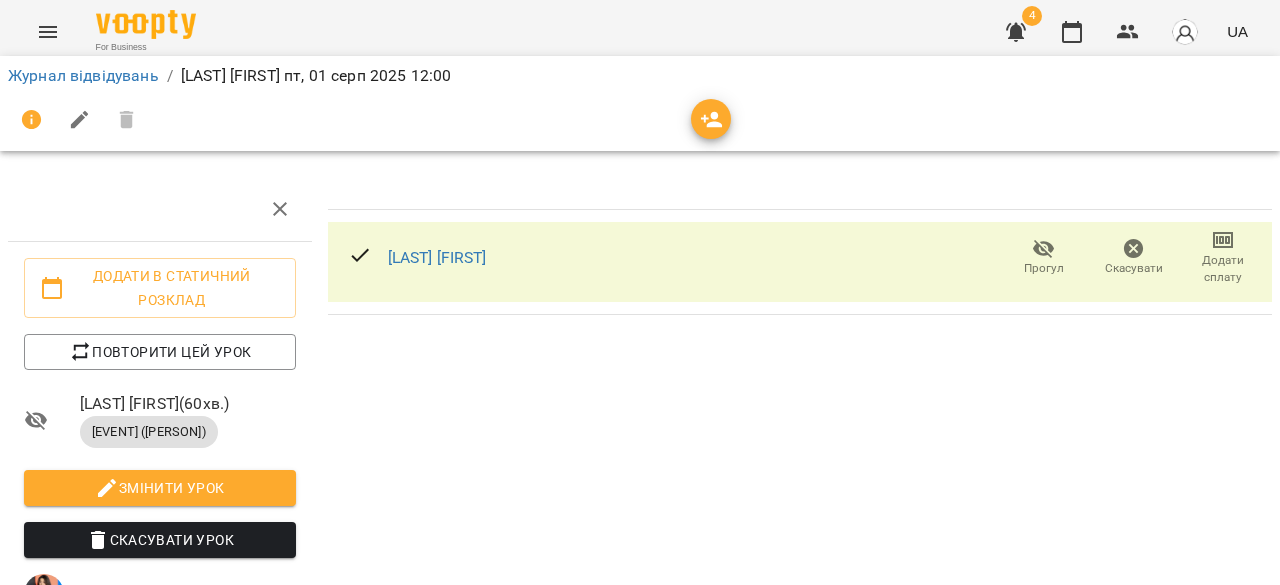 click on "Додати сплату" at bounding box center (1223, 269) 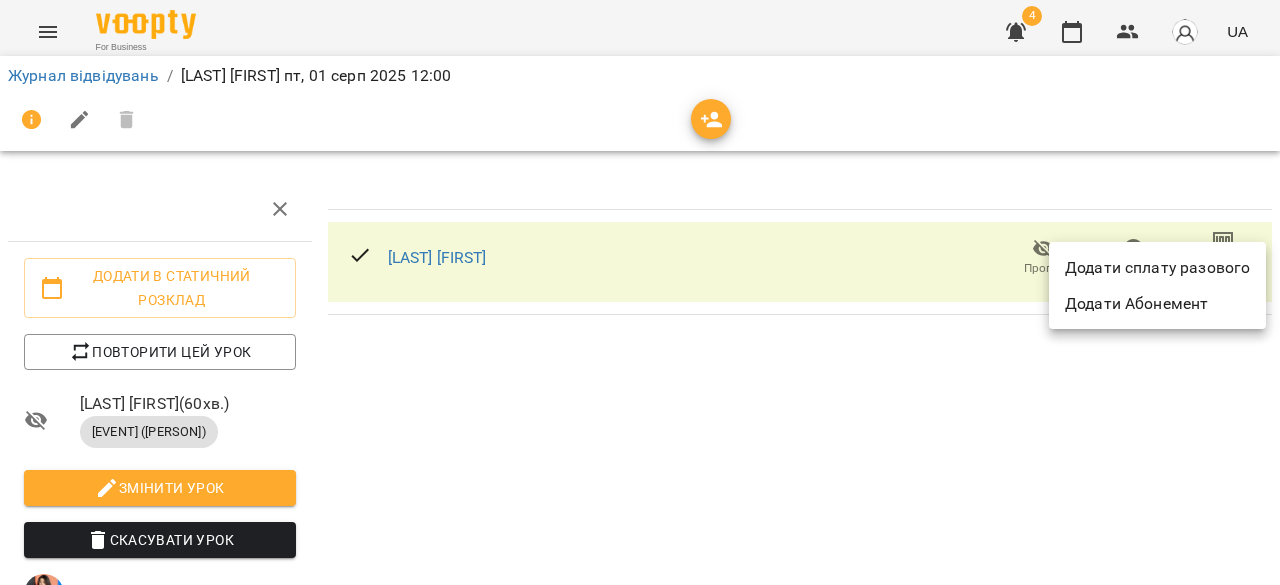 click on "Додати сплату разового" at bounding box center [1157, 268] 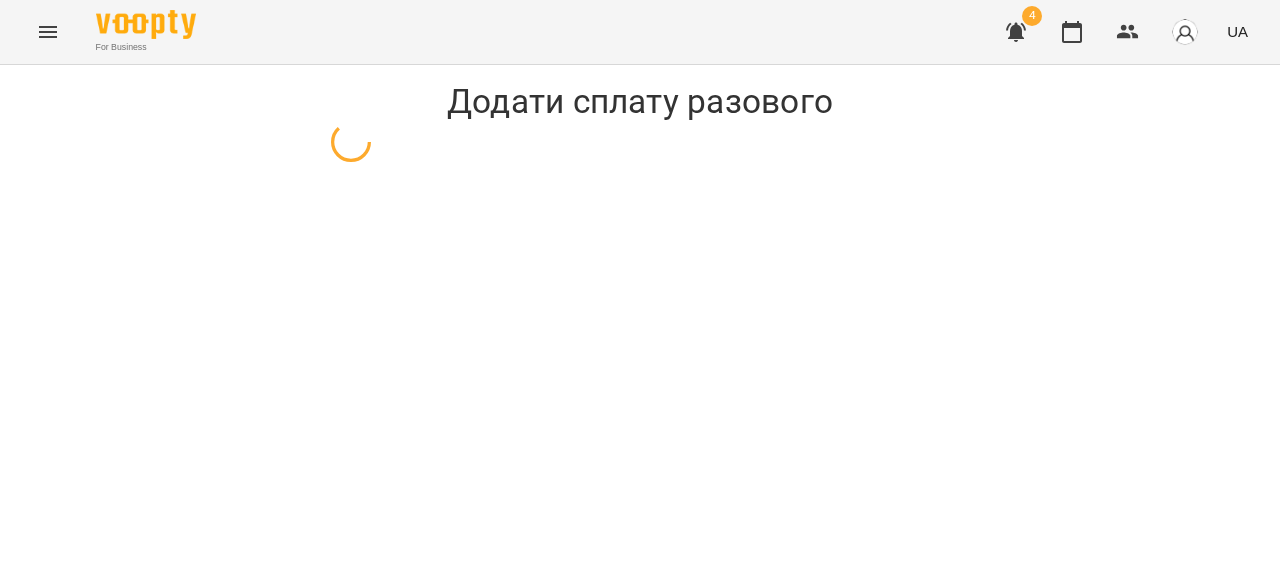 select on "**********" 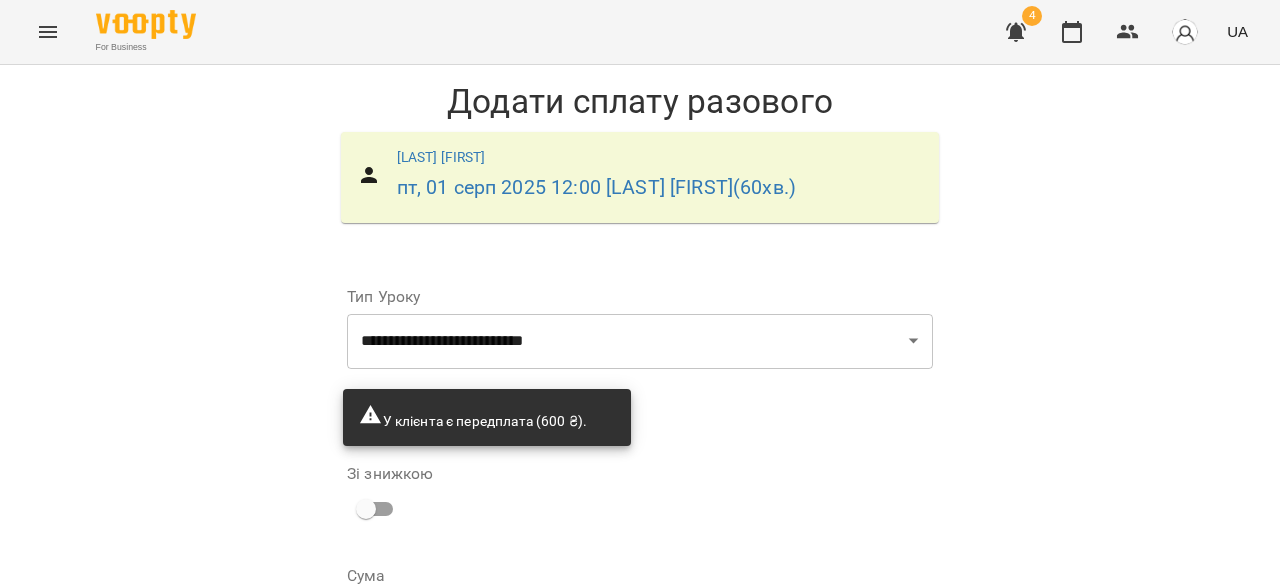 scroll, scrollTop: 214, scrollLeft: 0, axis: vertical 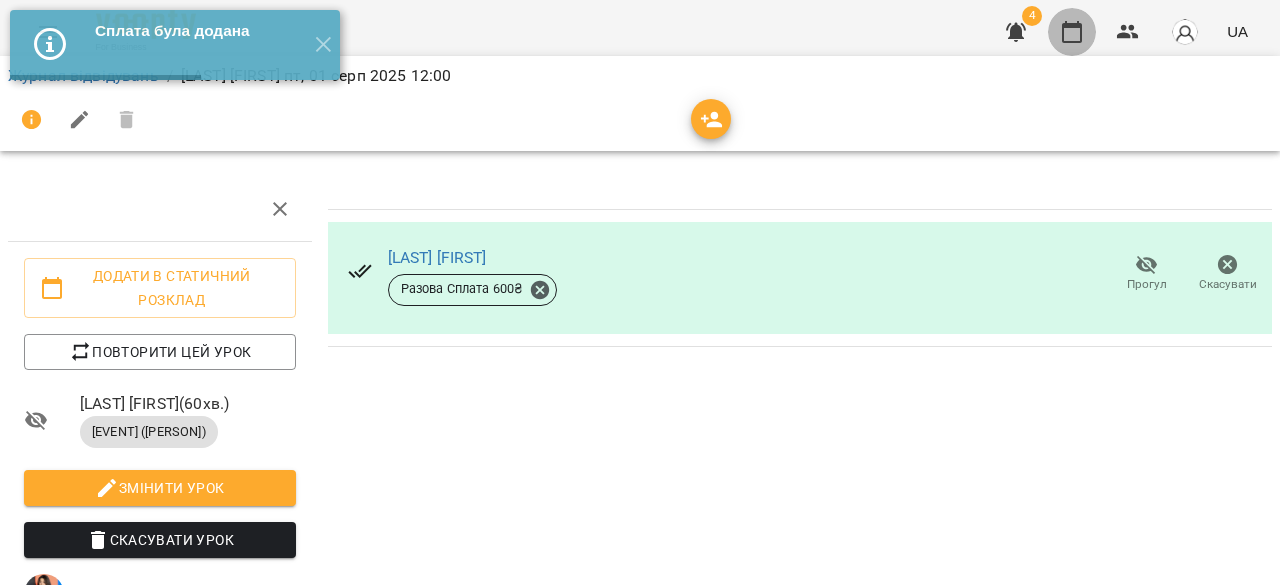 click 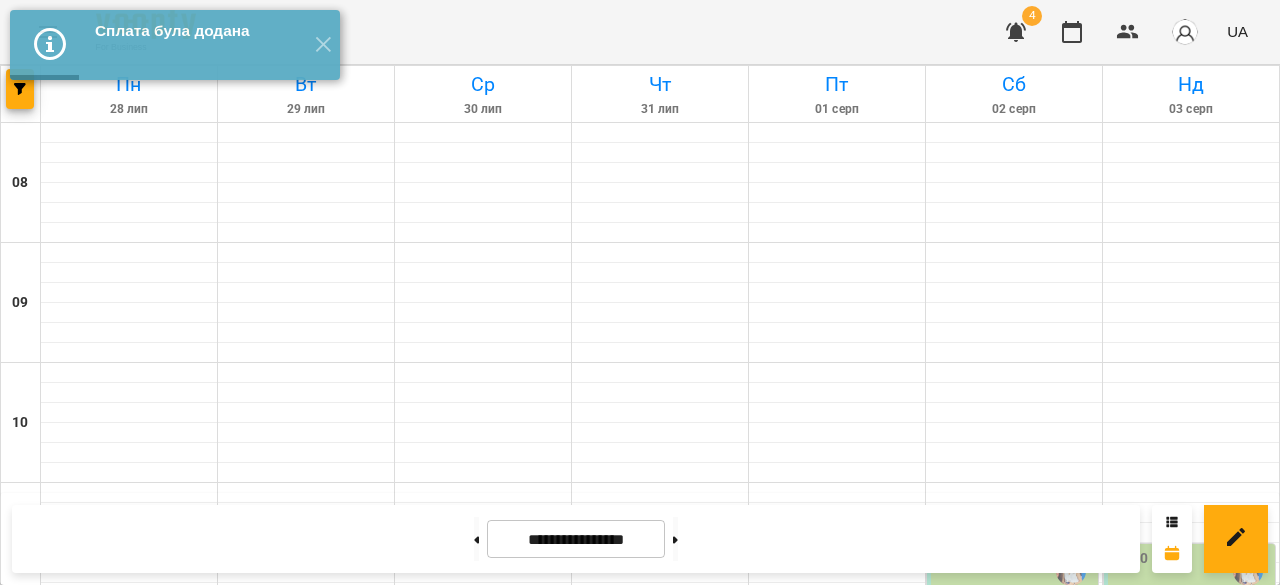 scroll, scrollTop: 600, scrollLeft: 0, axis: vertical 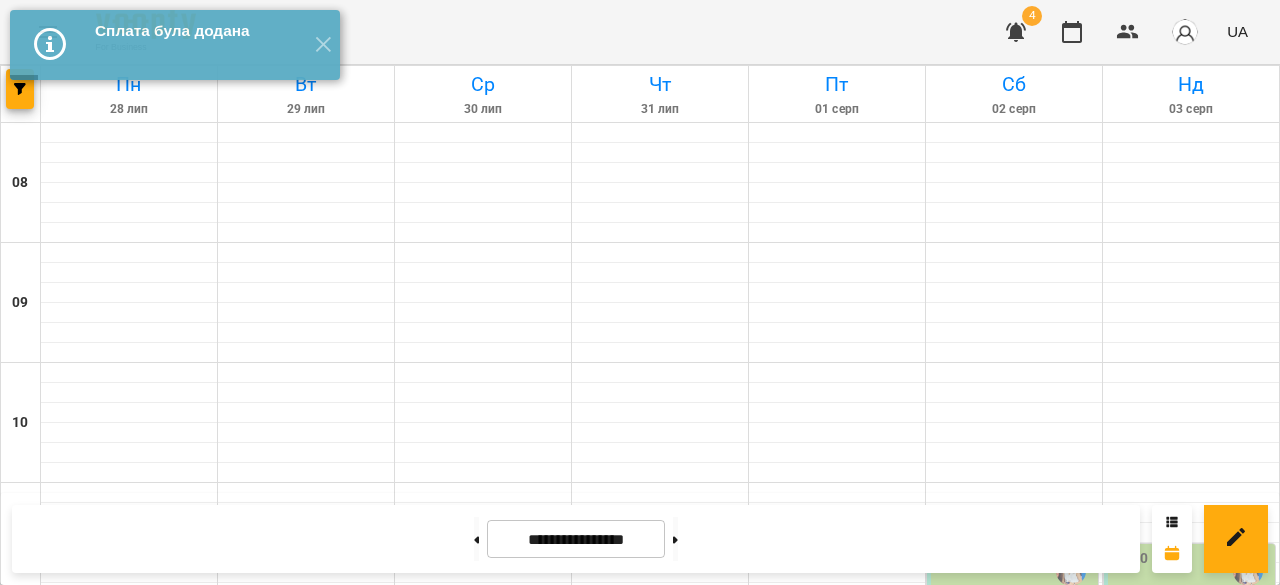 click on "[LAST] [FIRST]" at bounding box center (837, 786) 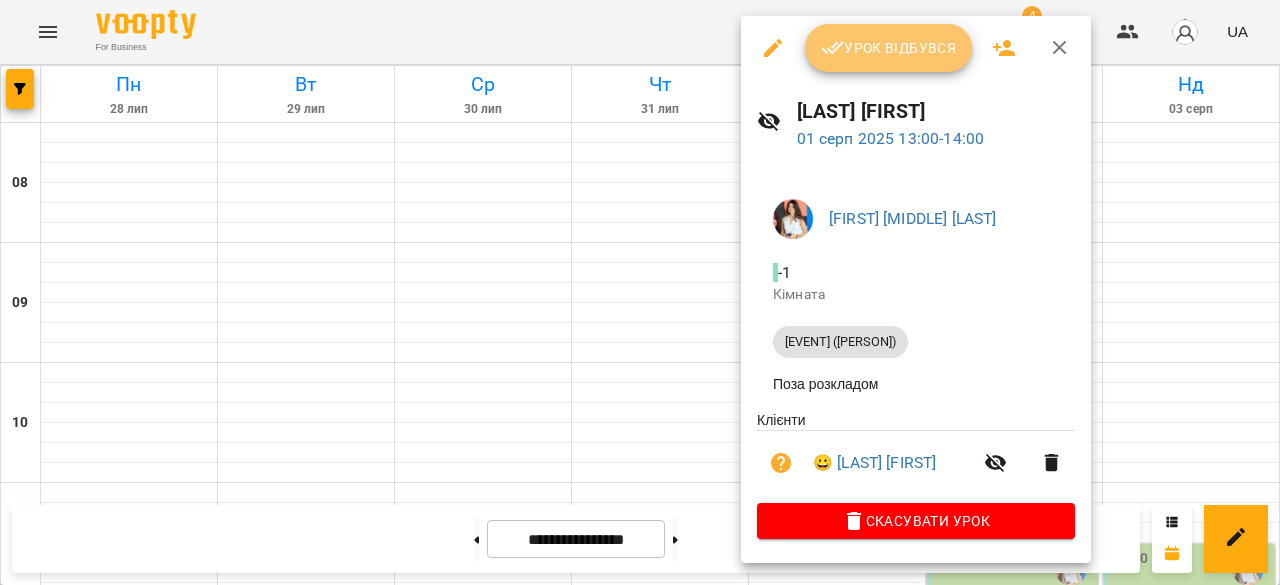 click on "Урок відбувся" at bounding box center (889, 48) 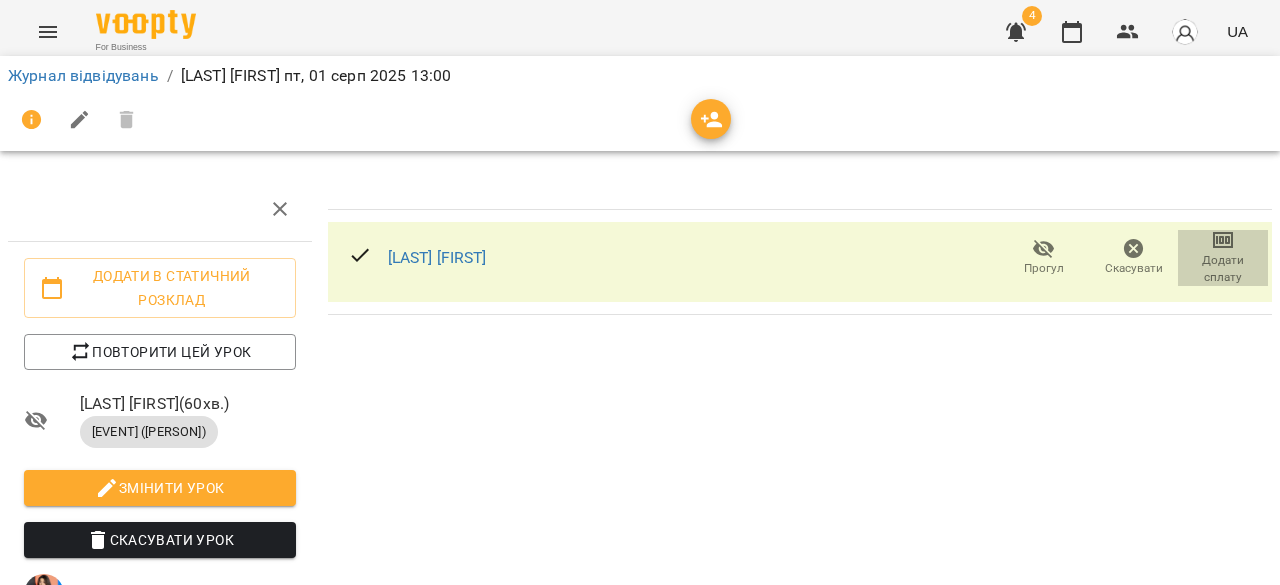 click on "Додати сплату" at bounding box center [1223, 269] 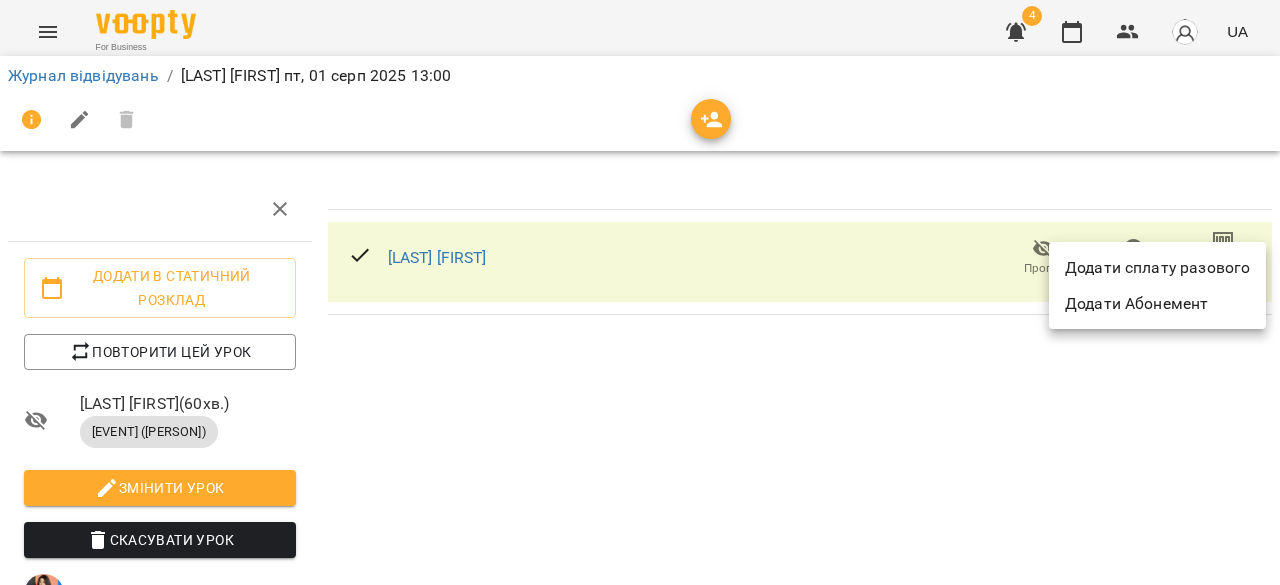 click on "Додати сплату разового" at bounding box center [1157, 268] 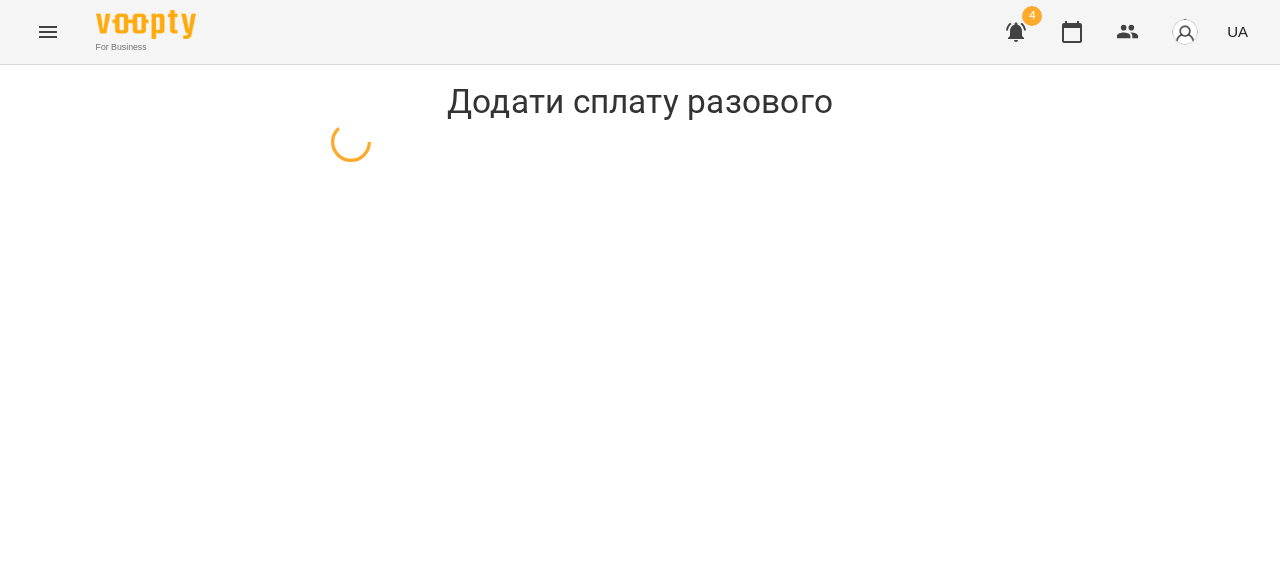 select on "**********" 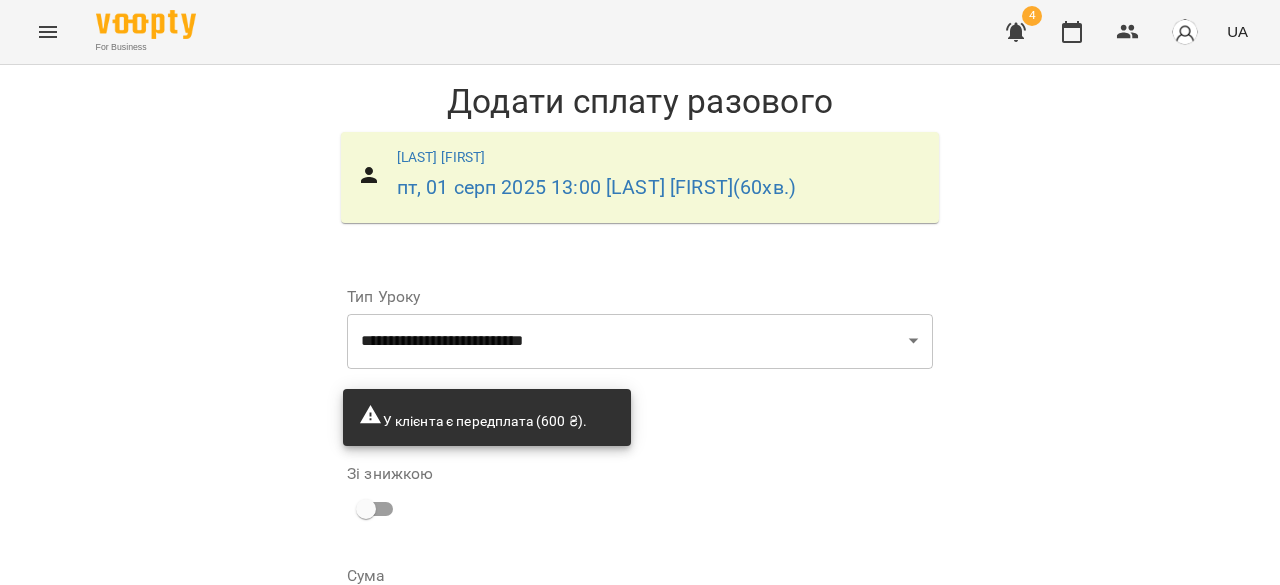 scroll, scrollTop: 214, scrollLeft: 0, axis: vertical 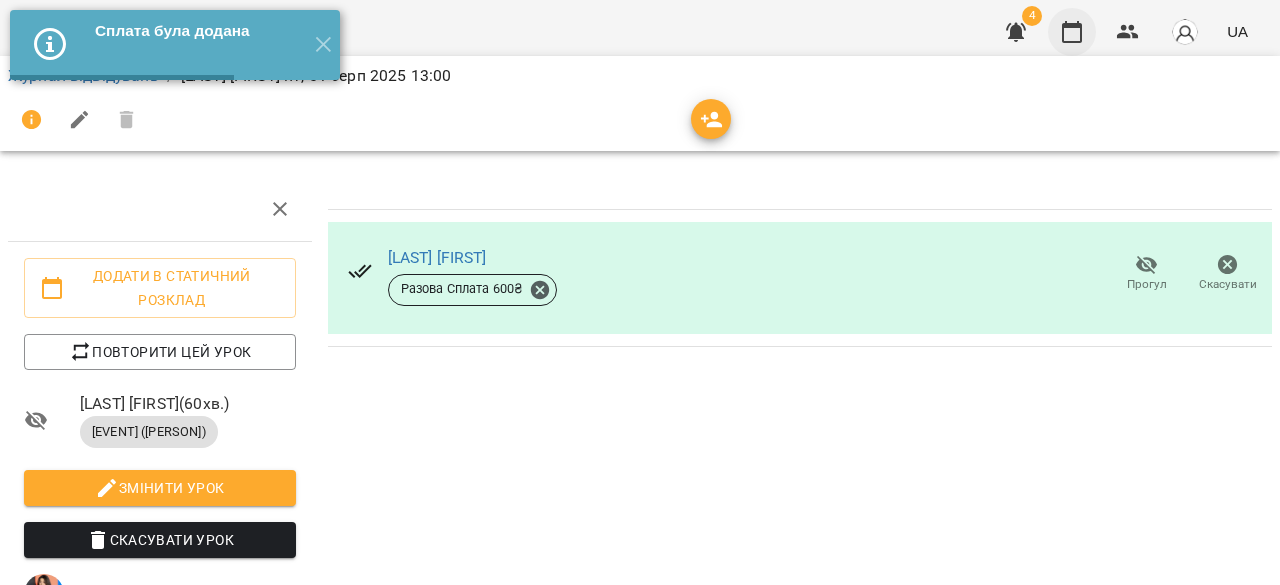 click 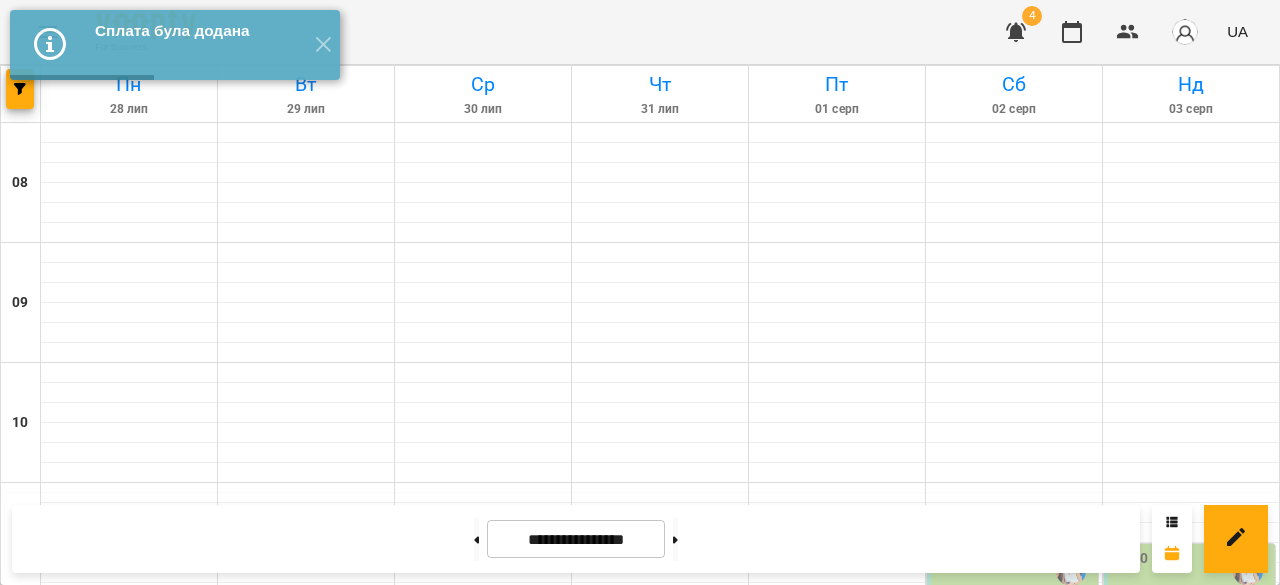 scroll, scrollTop: 583, scrollLeft: 0, axis: vertical 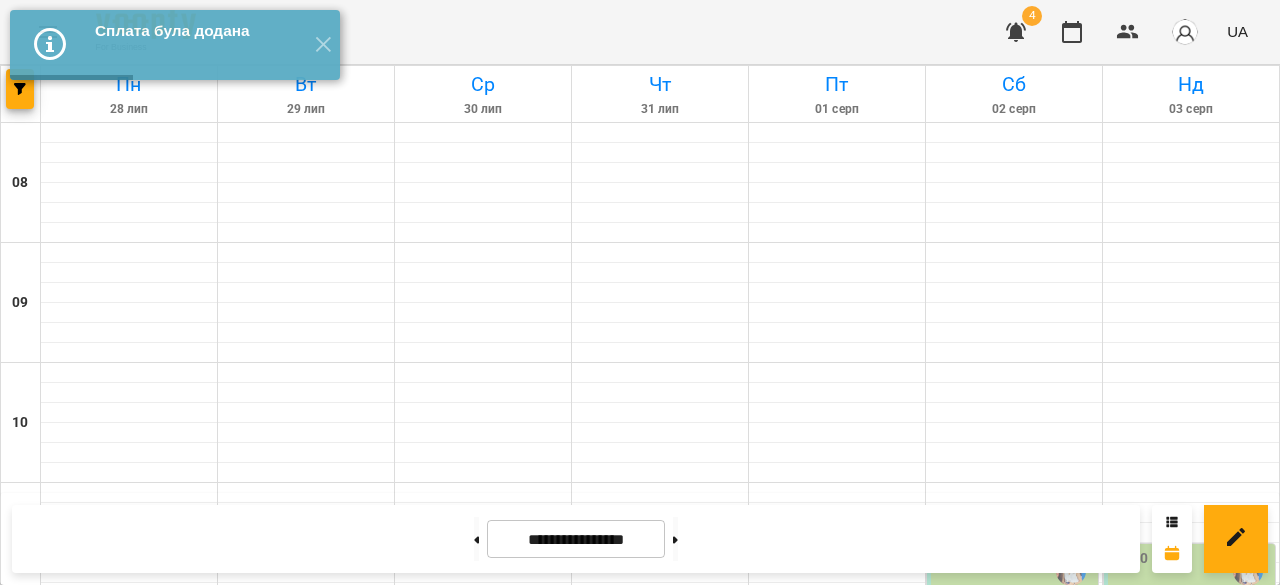 click on "[LAST] [FIRST]" at bounding box center (807, 965) 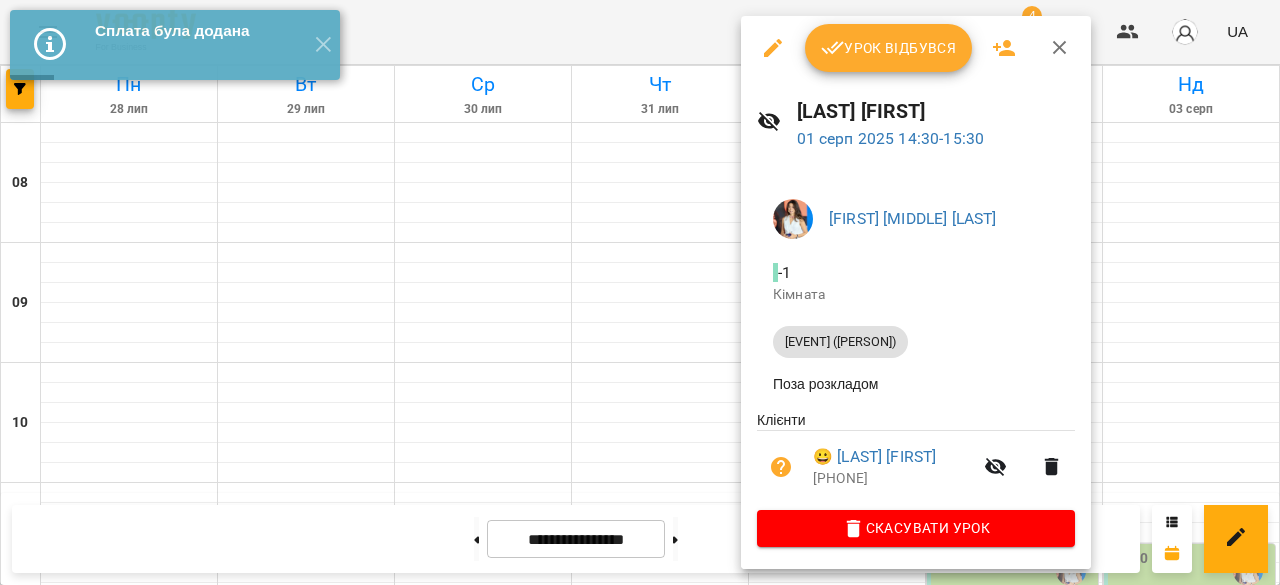 click on "Урок відбувся" at bounding box center (889, 48) 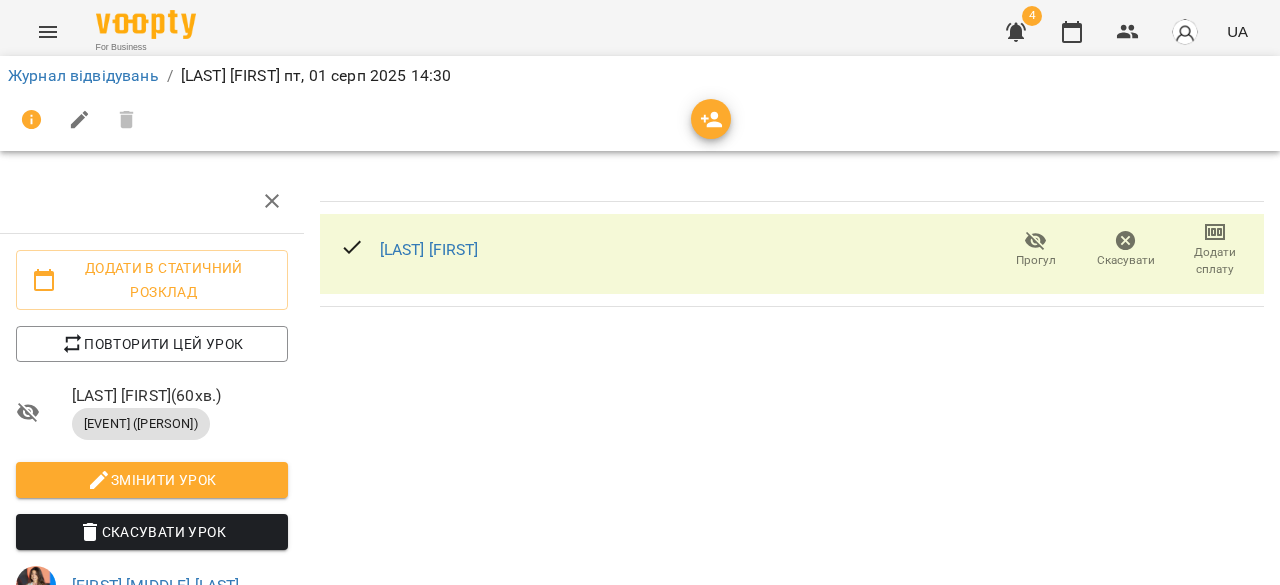scroll, scrollTop: 0, scrollLeft: 8, axis: horizontal 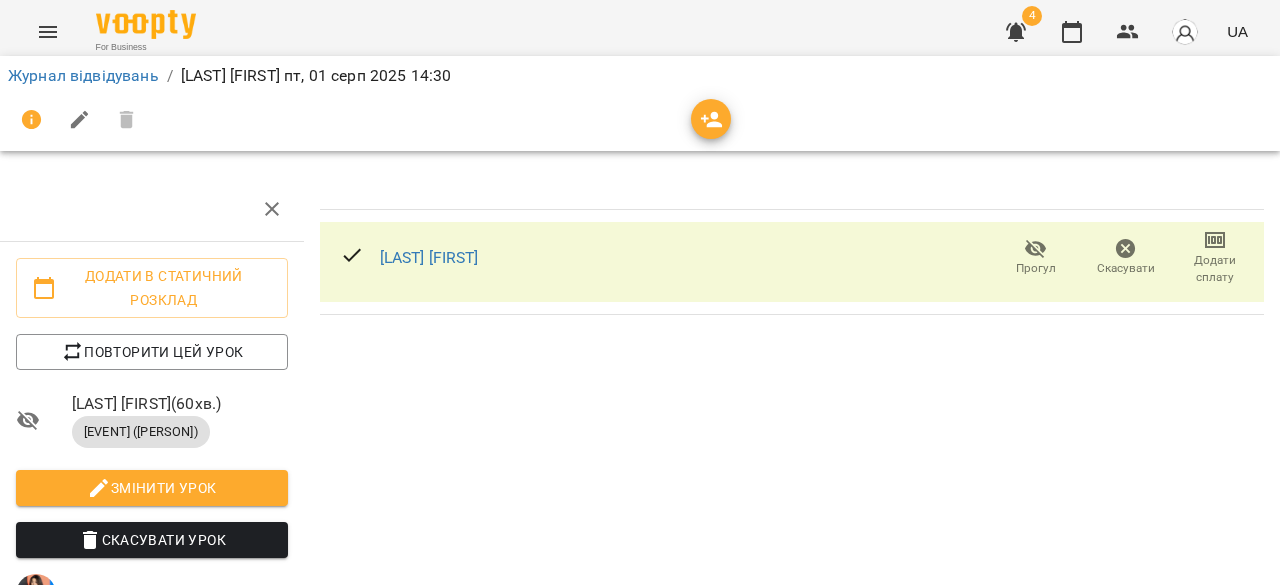 click on "Додати сплату" at bounding box center (1215, 269) 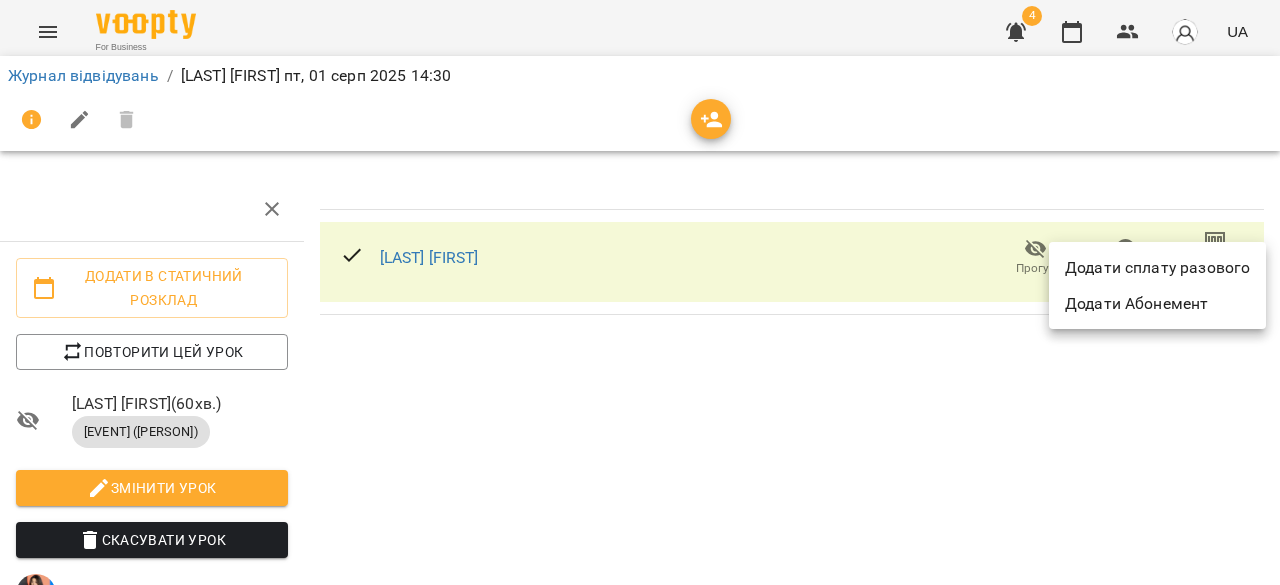 click on "Додати сплату разового" at bounding box center [1157, 268] 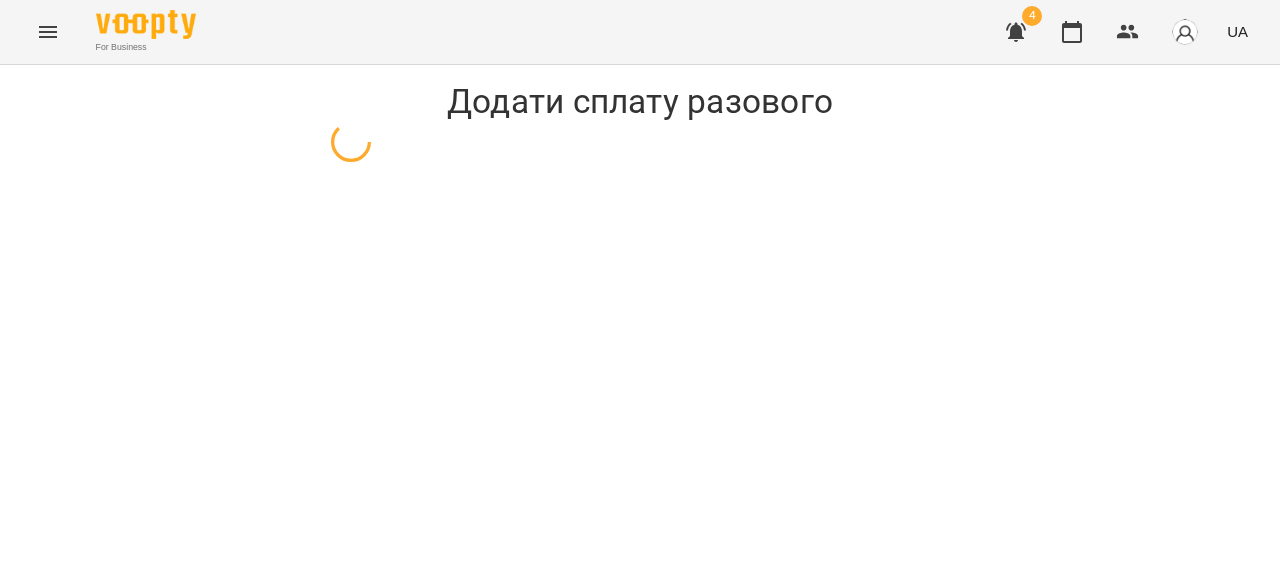 scroll, scrollTop: 0, scrollLeft: 0, axis: both 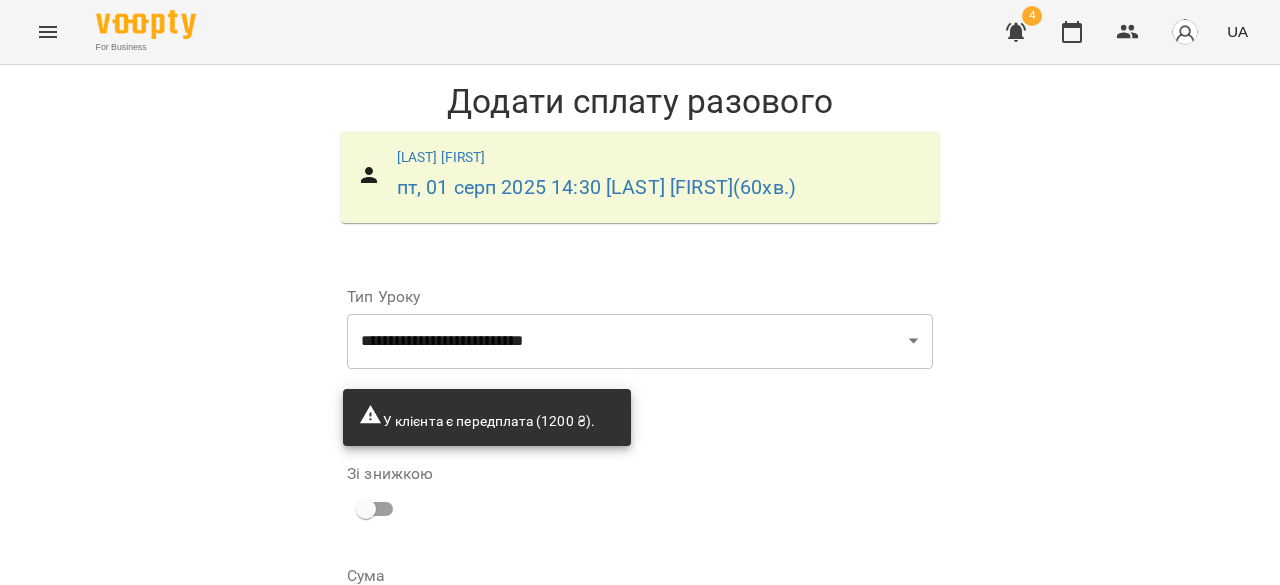 click on "Додати сплату разового" at bounding box center [806, 748] 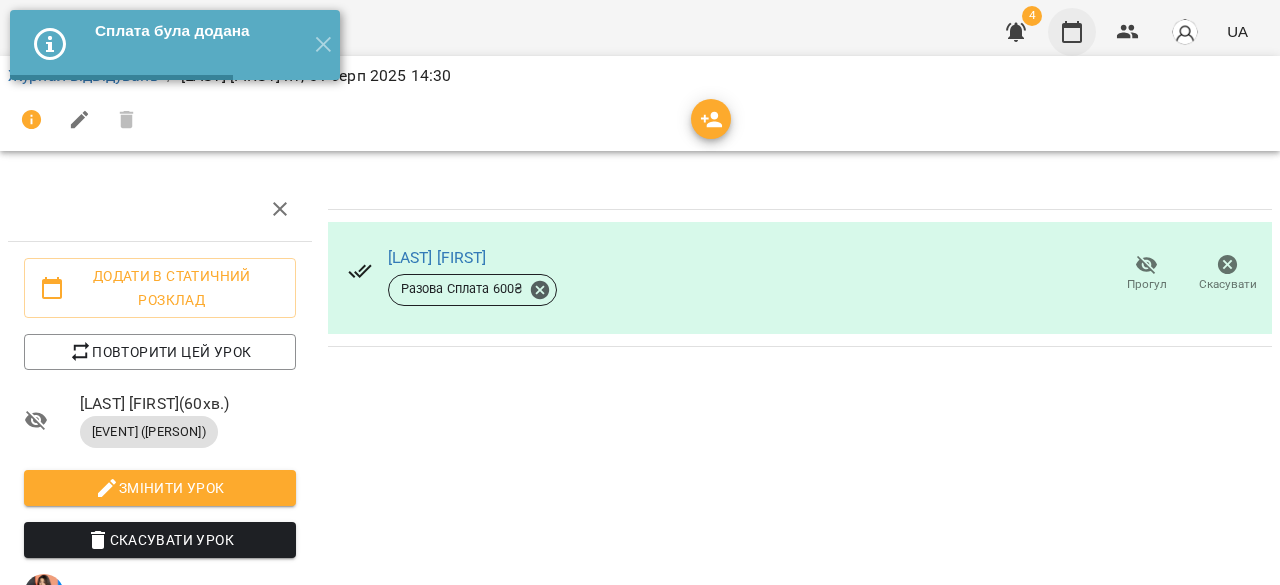click 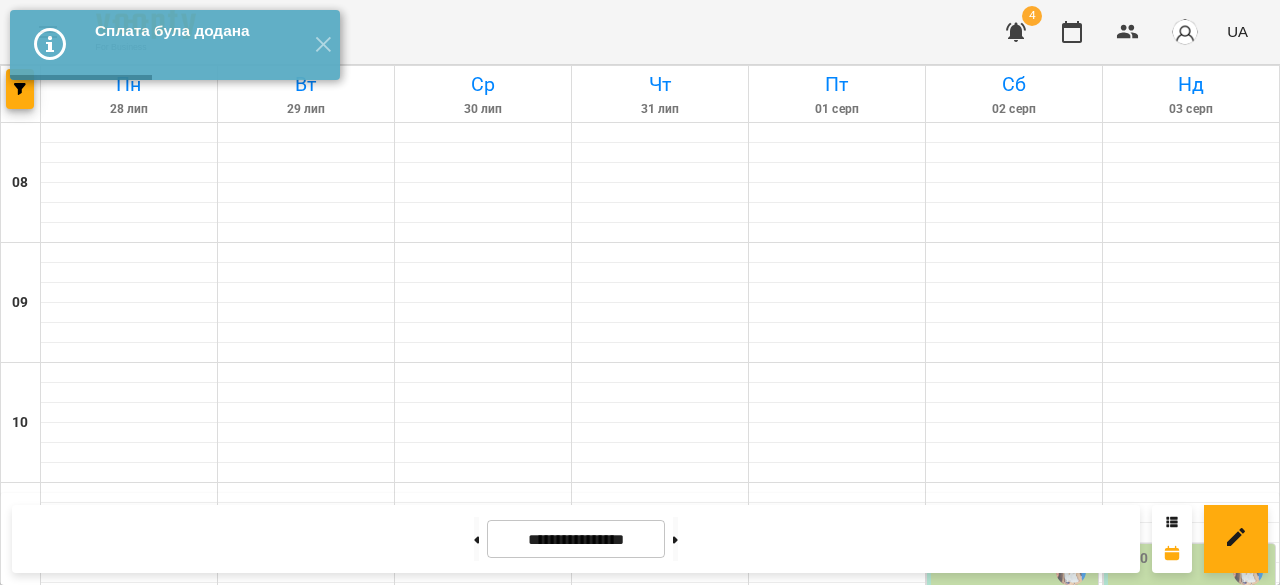 scroll, scrollTop: 329, scrollLeft: 0, axis: vertical 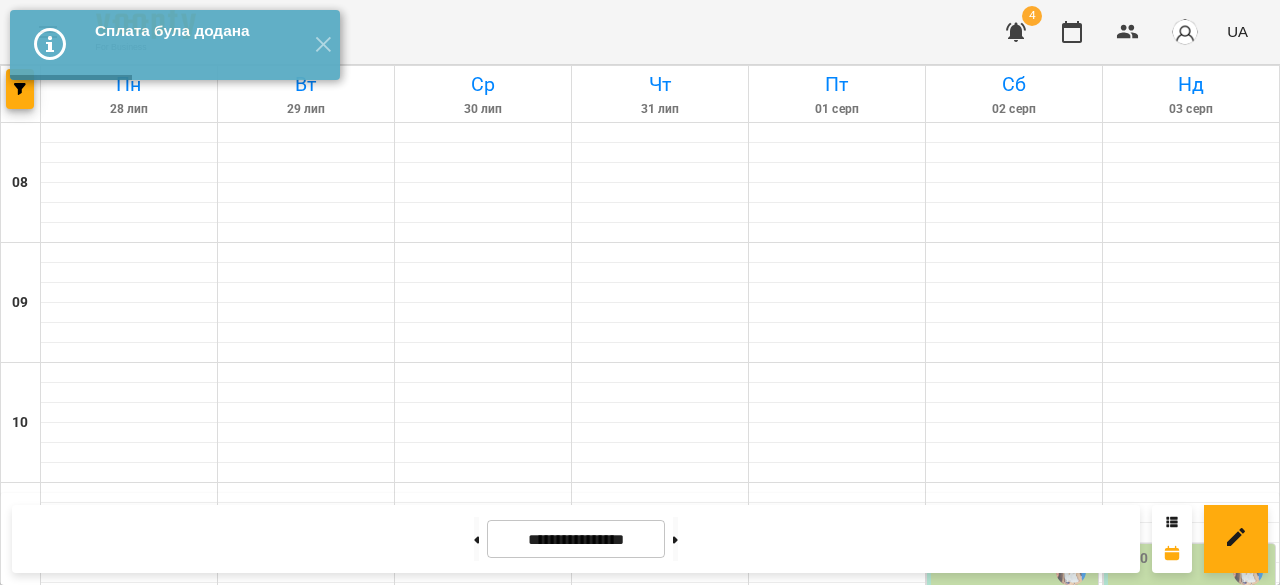click on "Індивідуальний урок ([FIRST]) - [LAST] [FIRST]" at bounding box center (1014, 617) 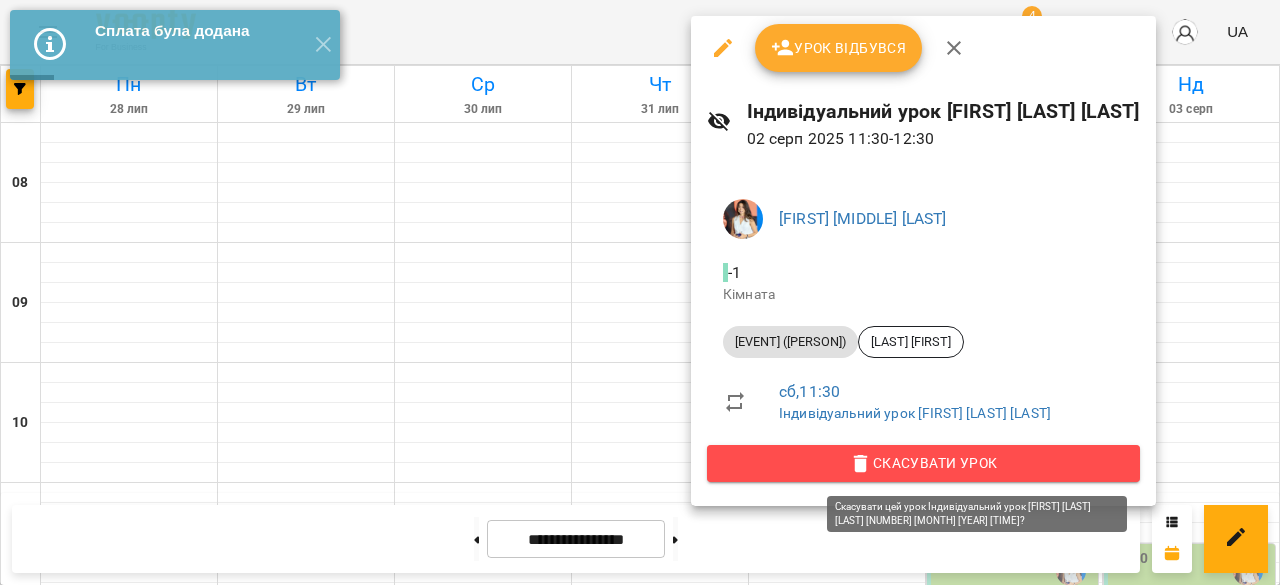 click on "Скасувати Урок" at bounding box center (923, 463) 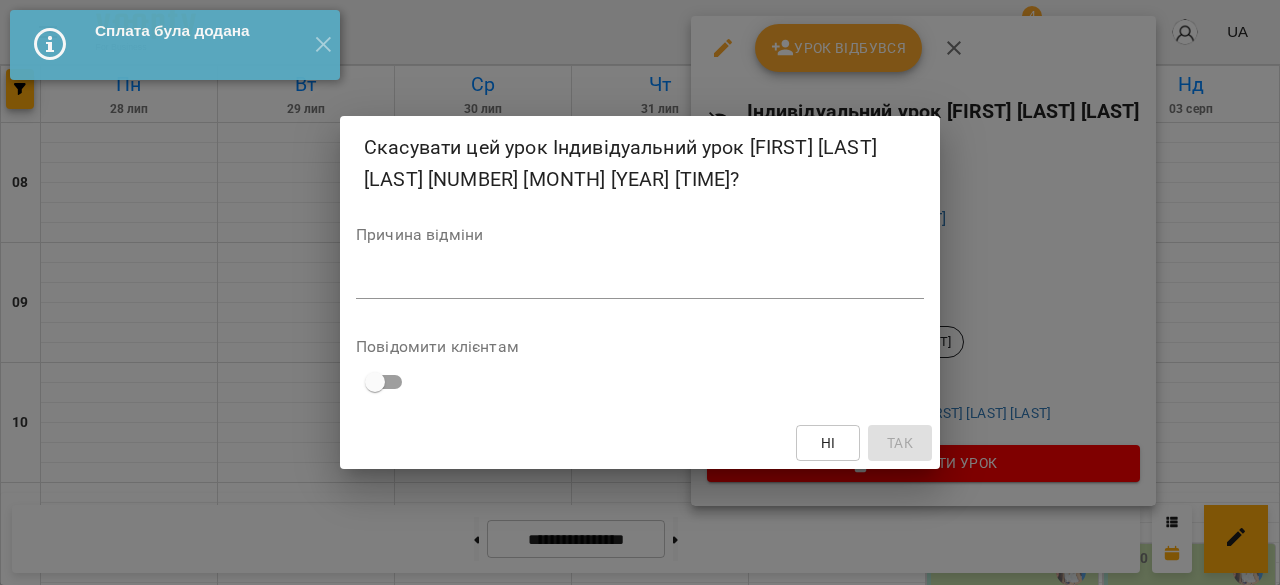 click at bounding box center (640, 282) 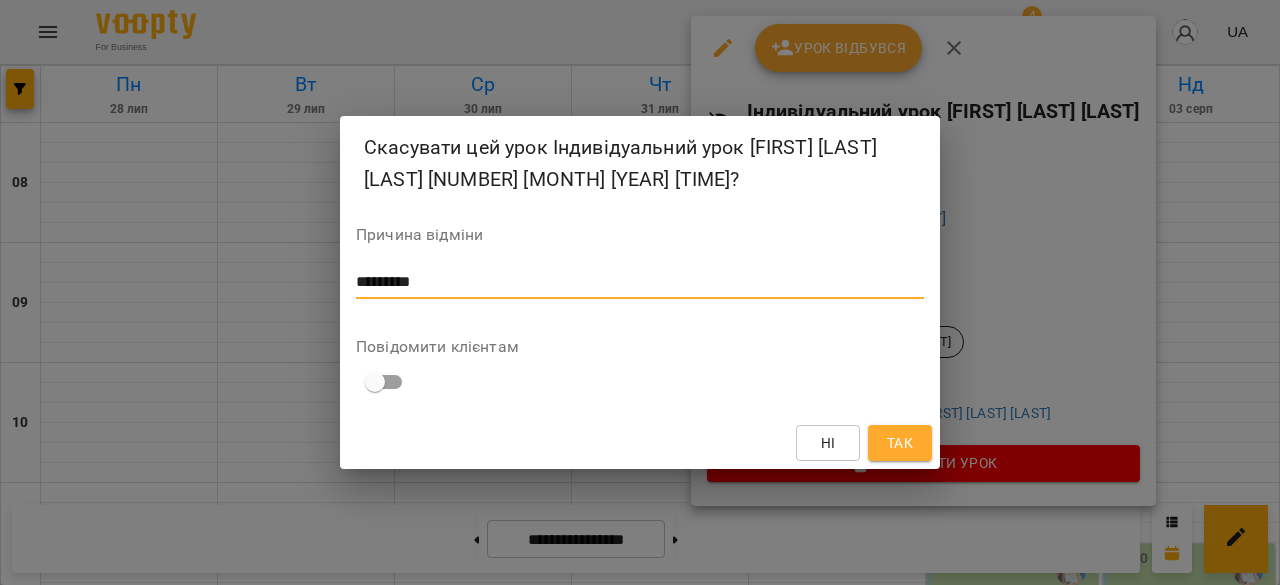 drag, startPoint x: 464, startPoint y: 282, endPoint x: 228, endPoint y: 276, distance: 236.07626 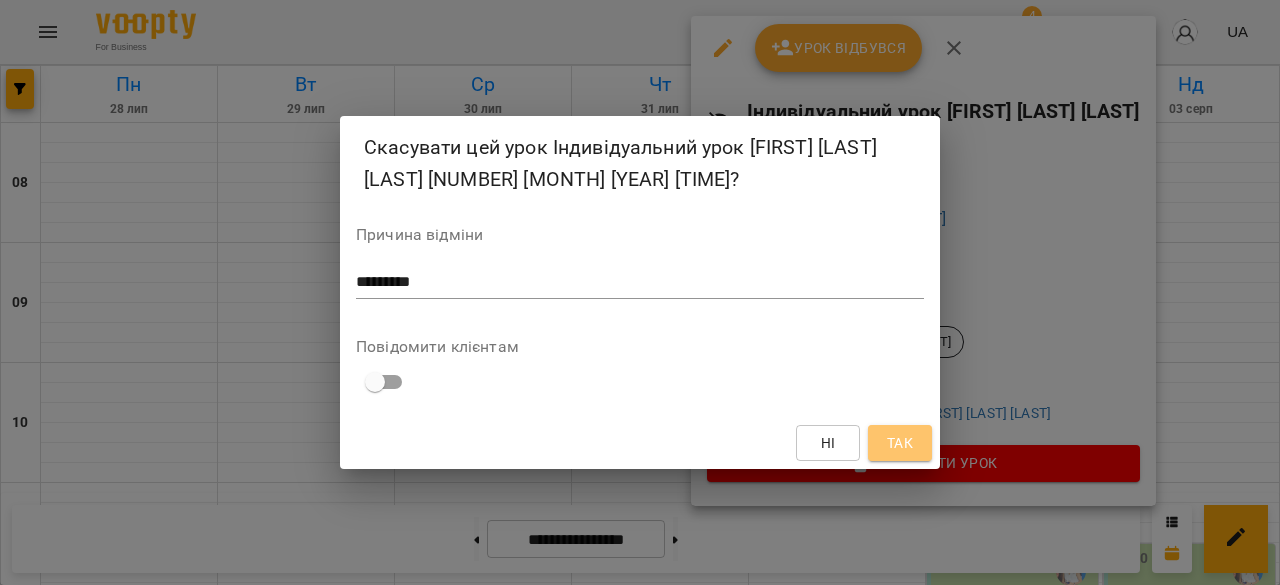 click on "Так" at bounding box center (900, 443) 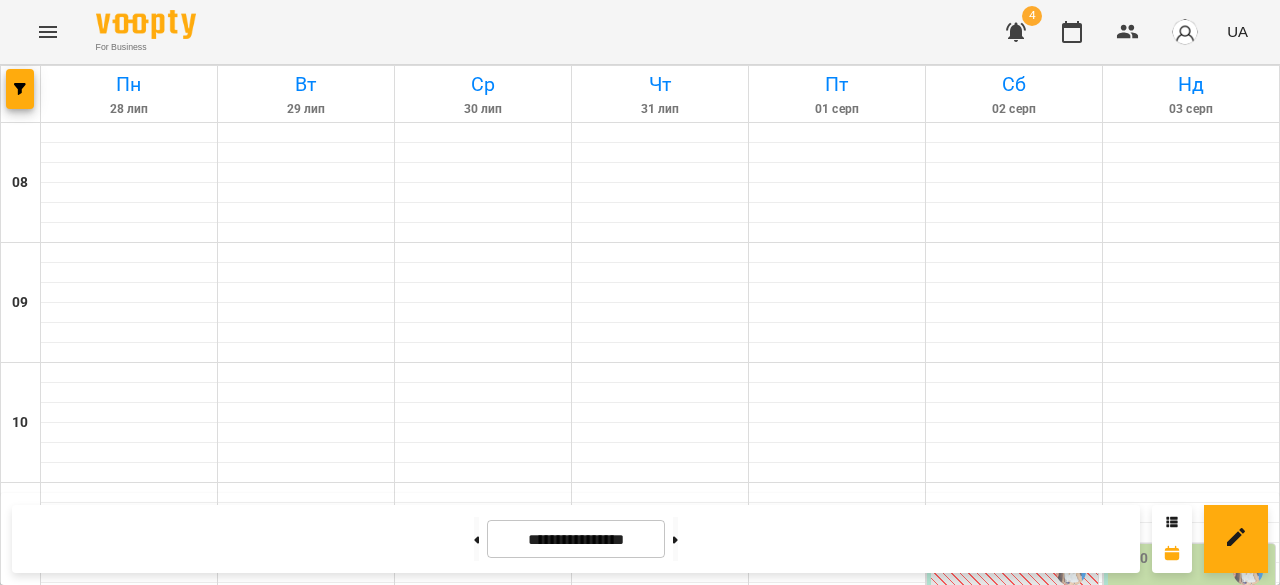 click on "Індивідуальний урок ([FIRST]) - [LAST] [FIRST]" at bounding box center (1191, 617) 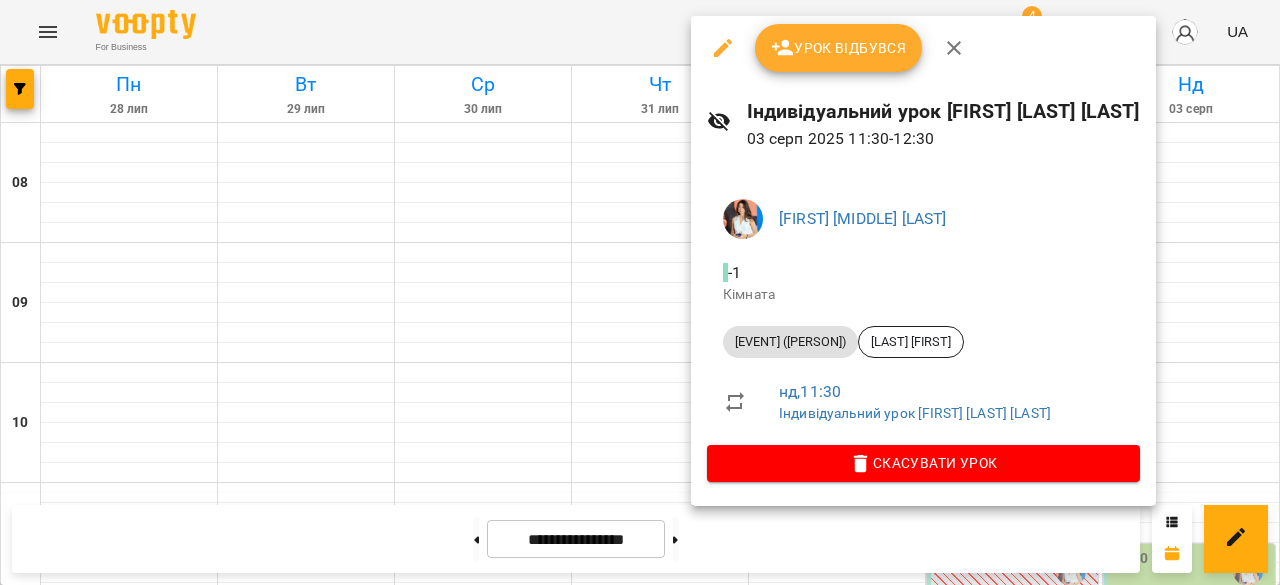 click on "Скасувати Урок" at bounding box center (923, 463) 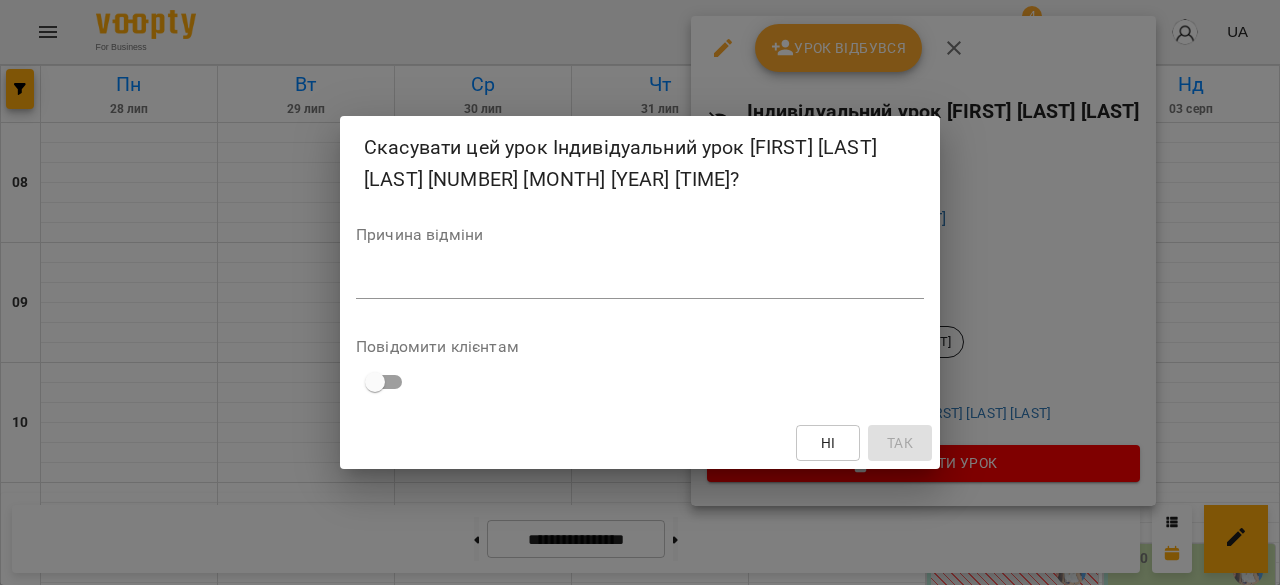 click on "*" at bounding box center (640, 283) 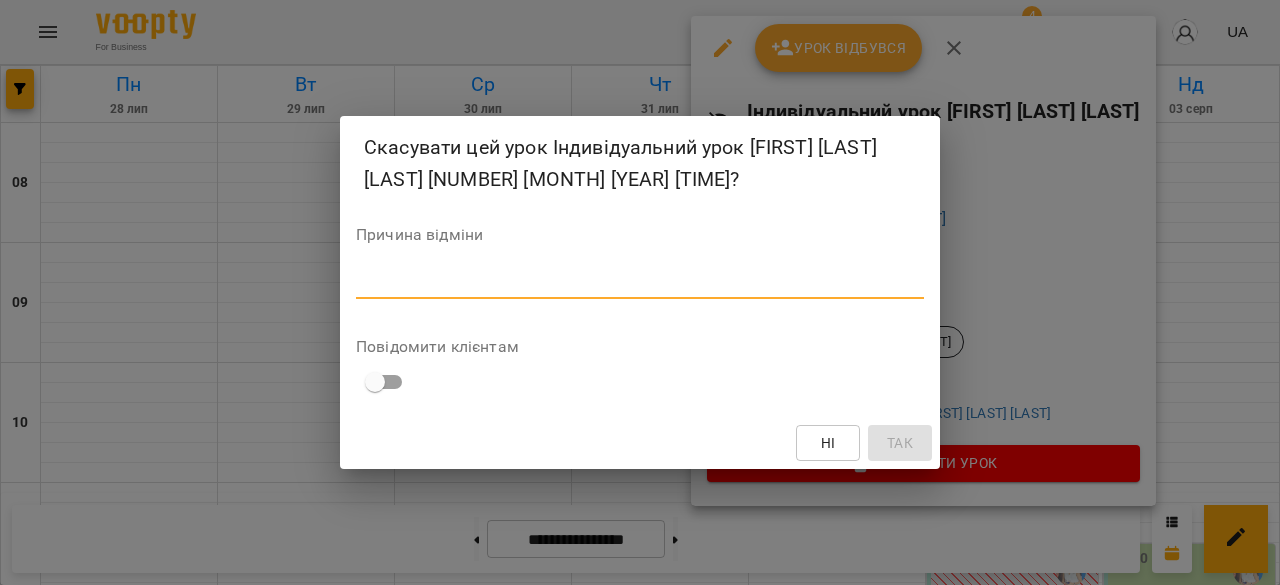 paste on "*********" 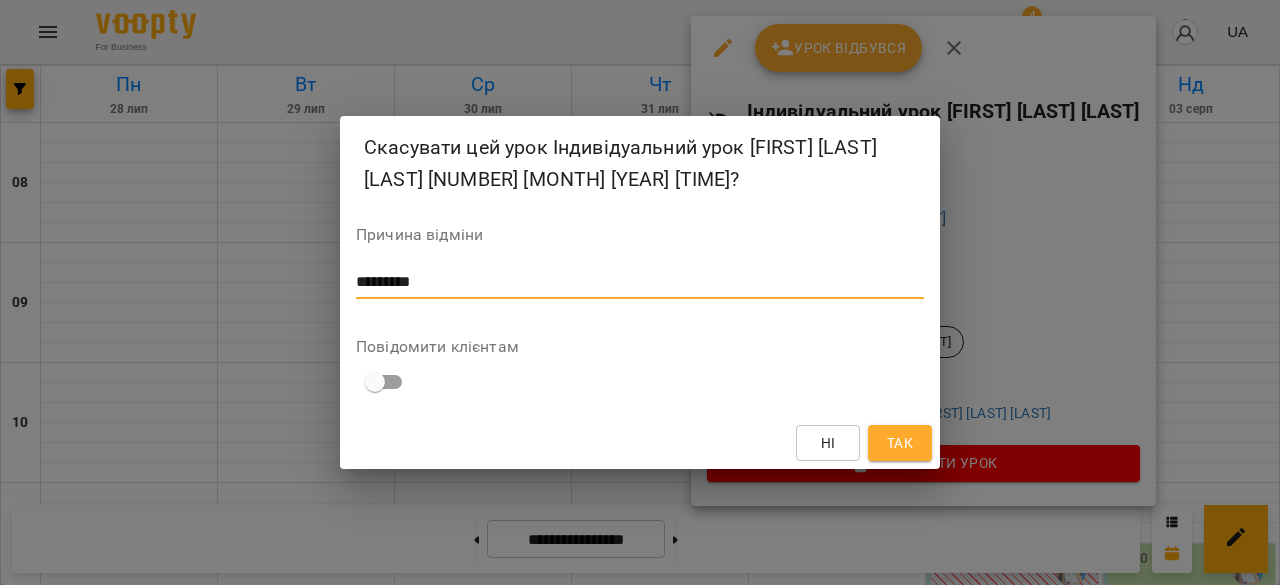 type on "*********" 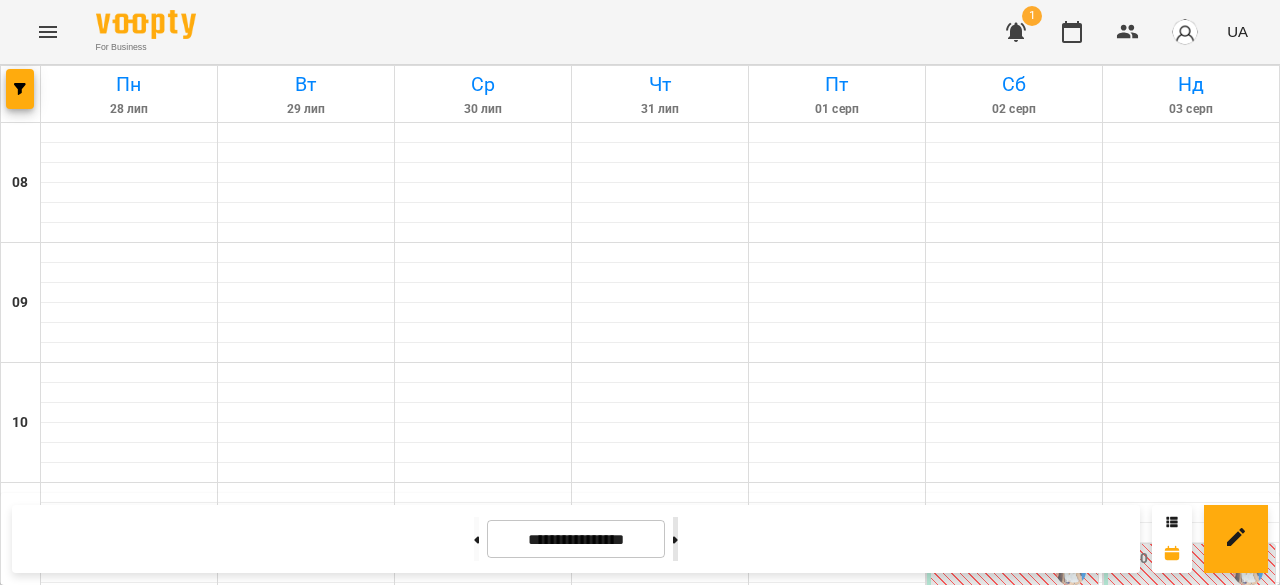 click at bounding box center [675, 539] 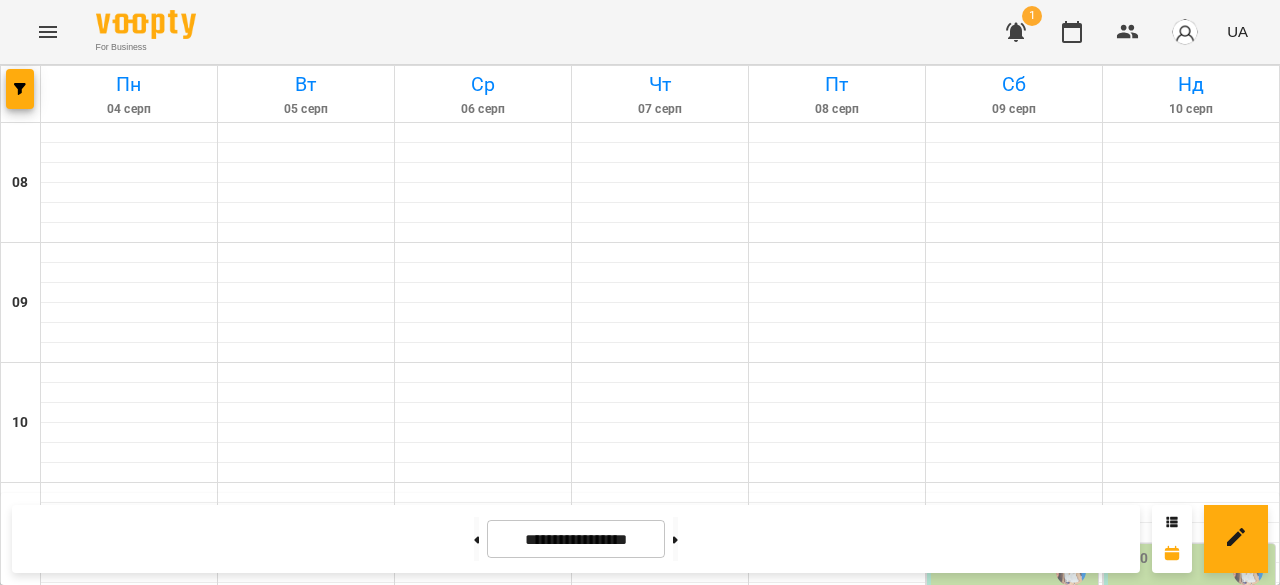 scroll, scrollTop: 329, scrollLeft: 0, axis: vertical 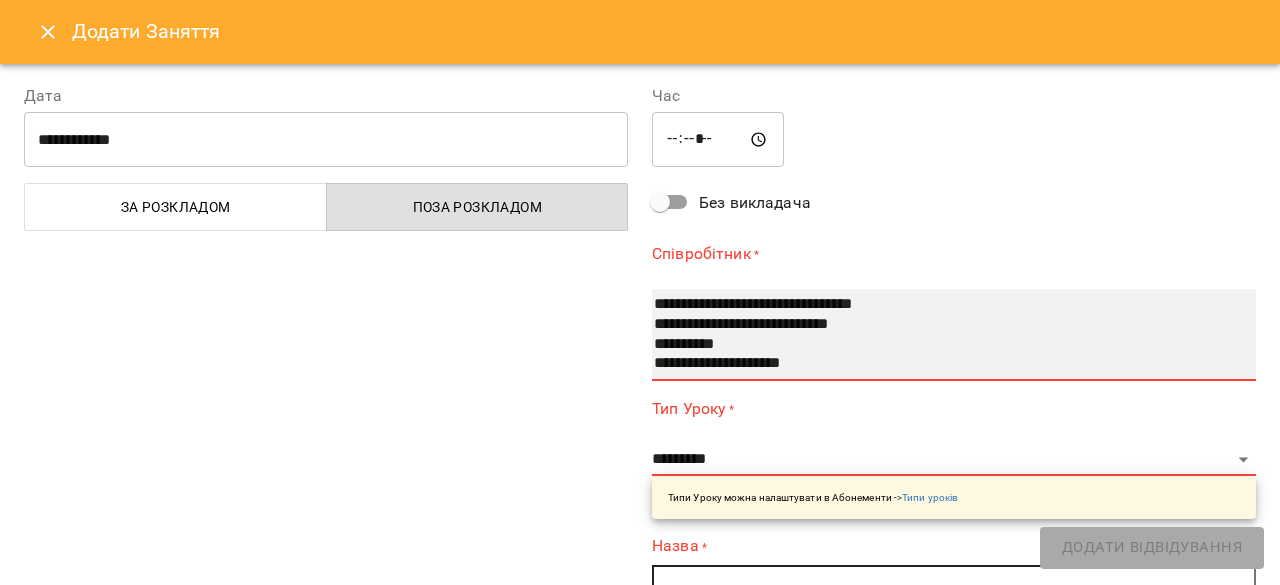 select on "**********" 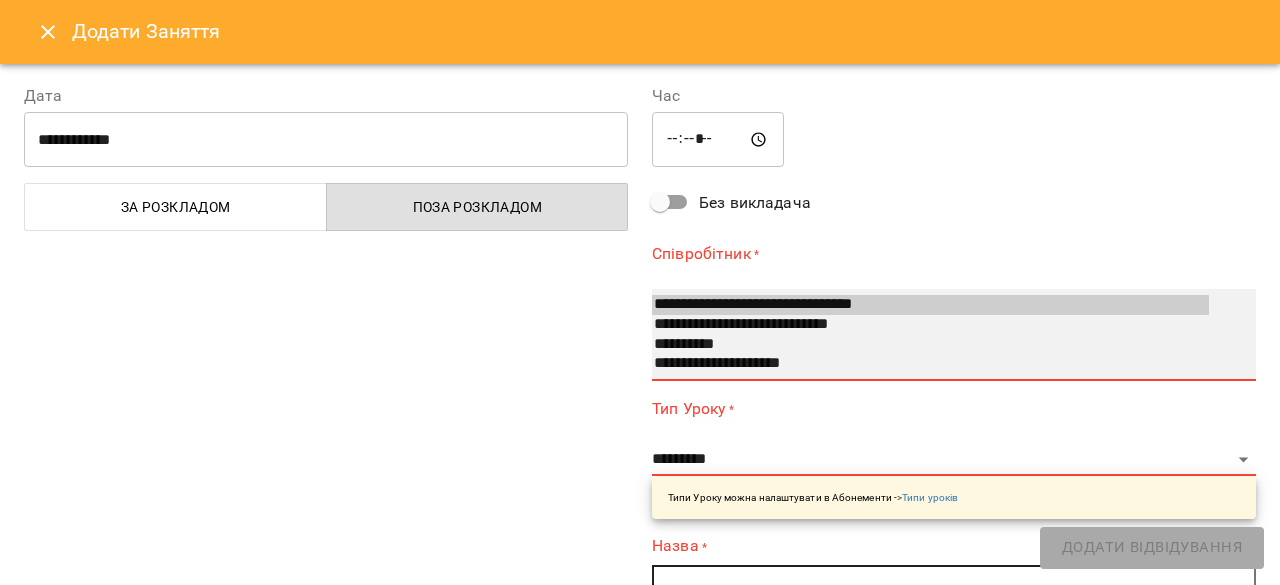 click on "**********" at bounding box center (930, 325) 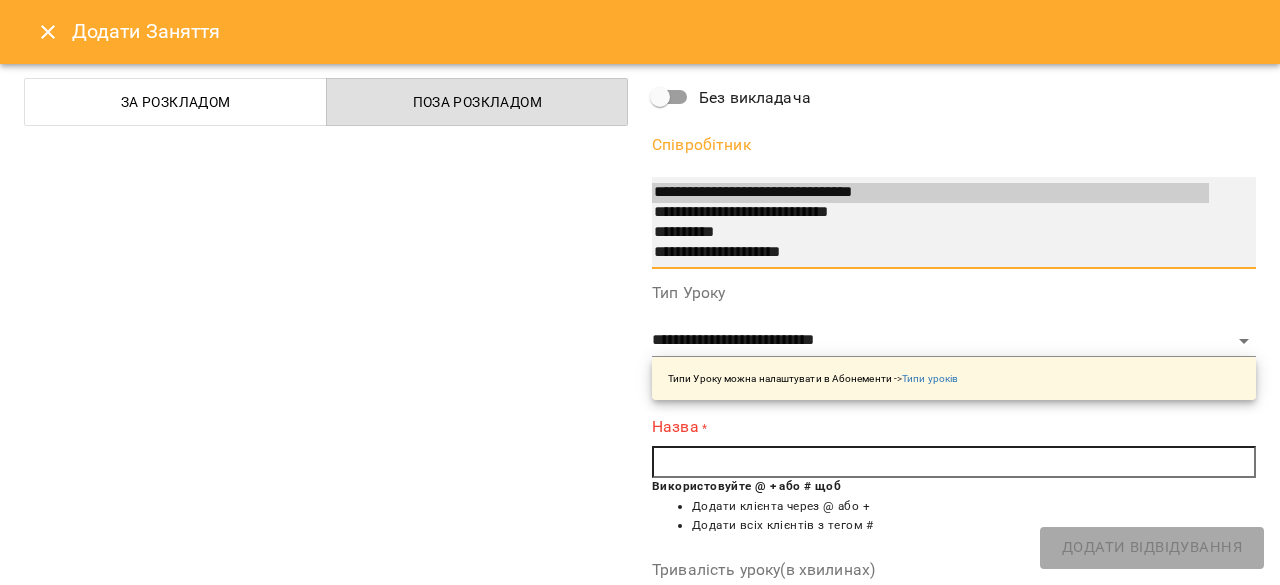 scroll, scrollTop: 200, scrollLeft: 0, axis: vertical 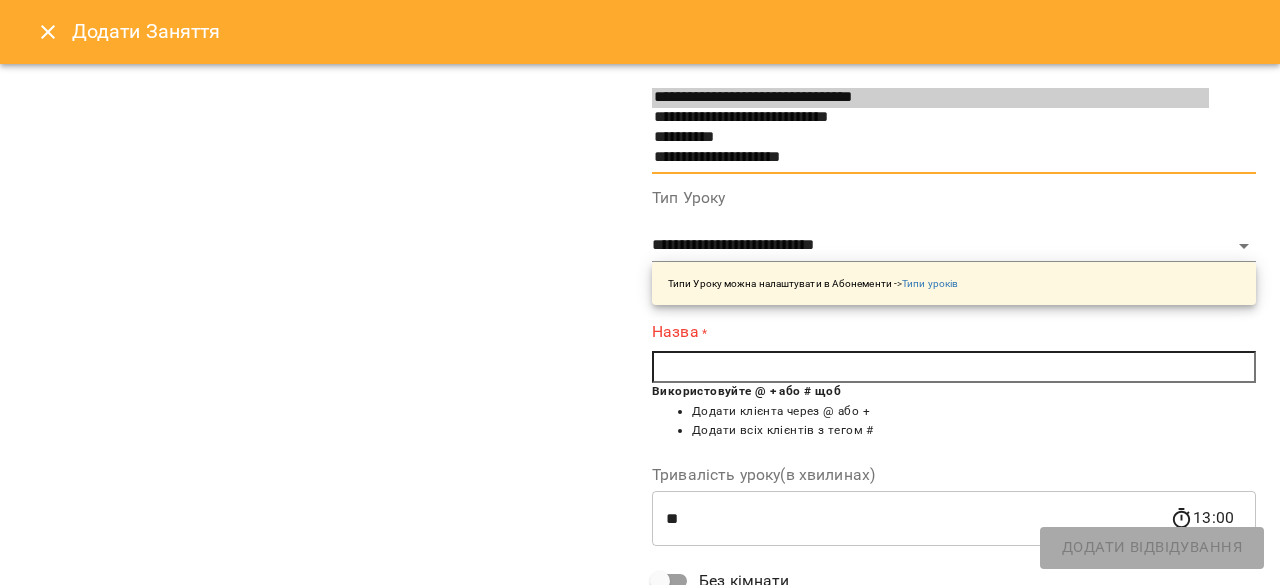 click at bounding box center (954, 367) 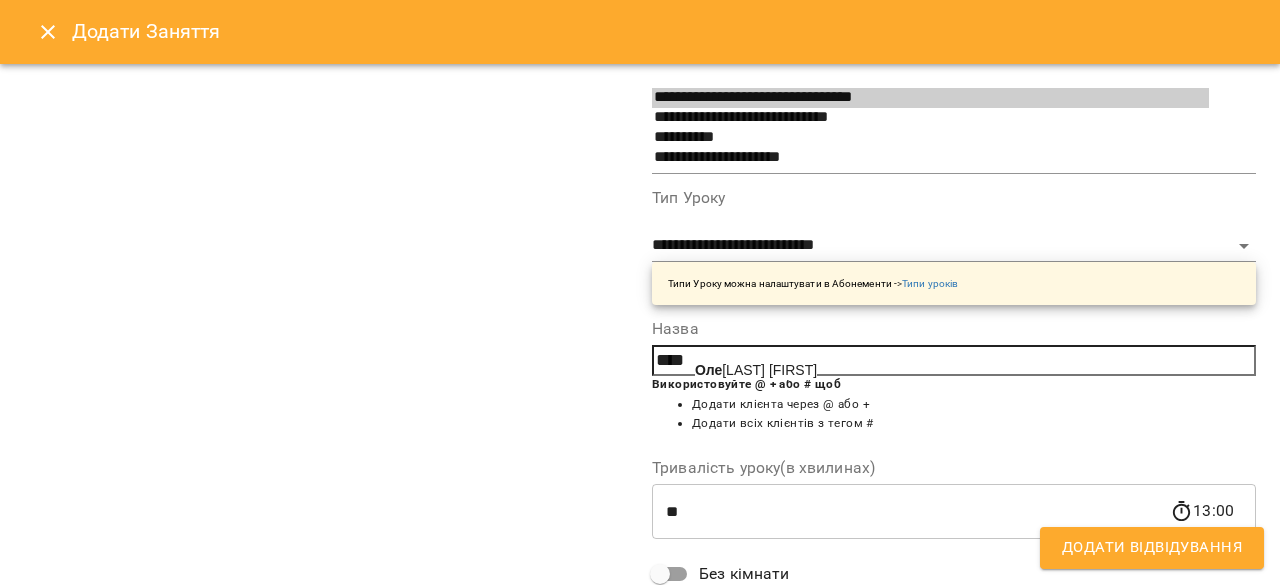 click on "[LAST] [FIRST]" at bounding box center (756, 370) 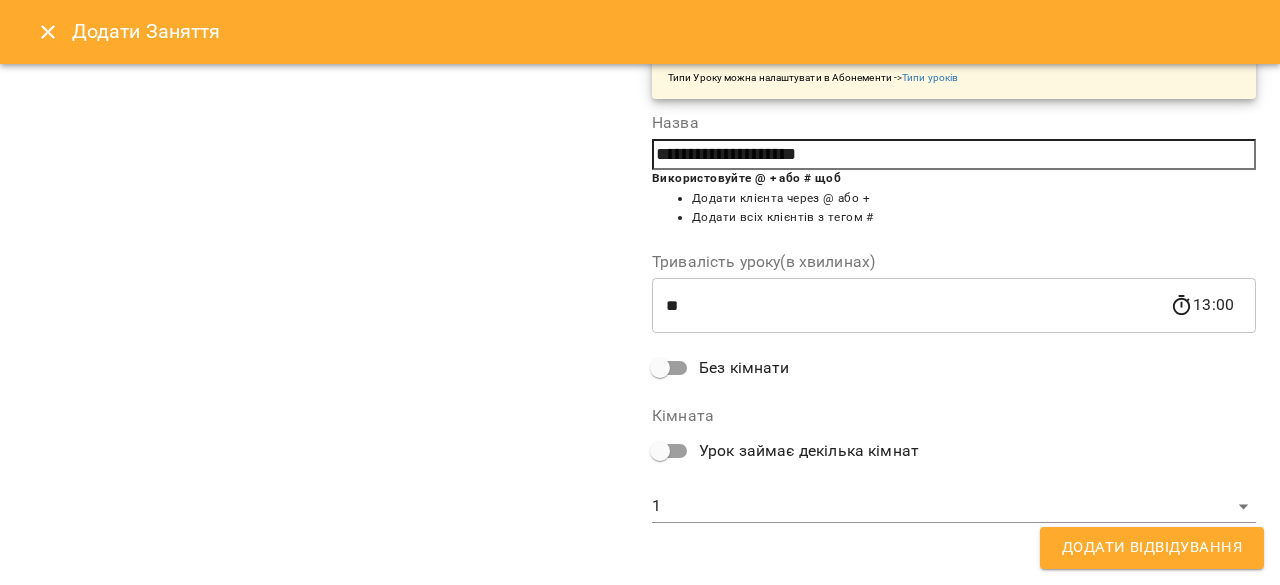 scroll, scrollTop: 411, scrollLeft: 0, axis: vertical 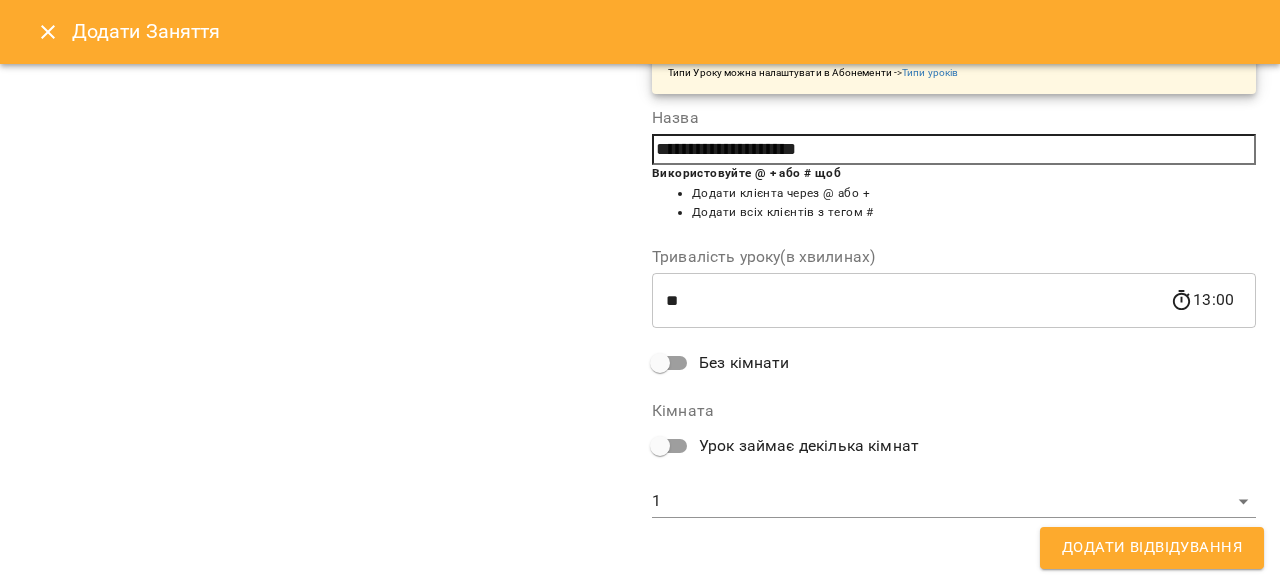 click on "Додати Відвідування" at bounding box center (1152, 548) 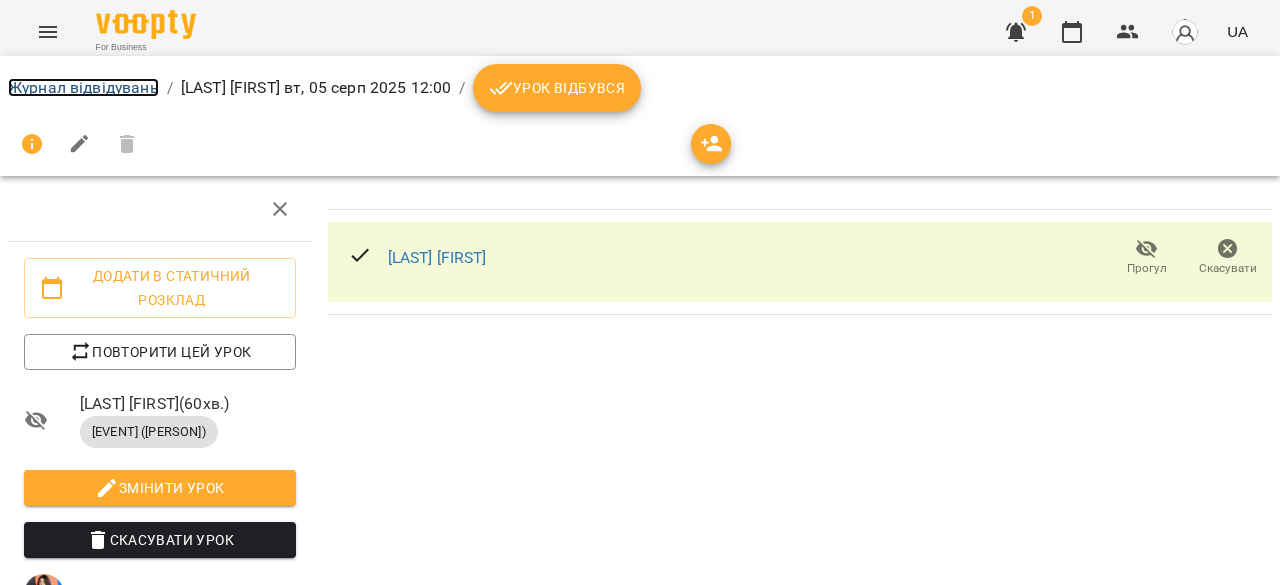 click on "Журнал відвідувань" at bounding box center (83, 87) 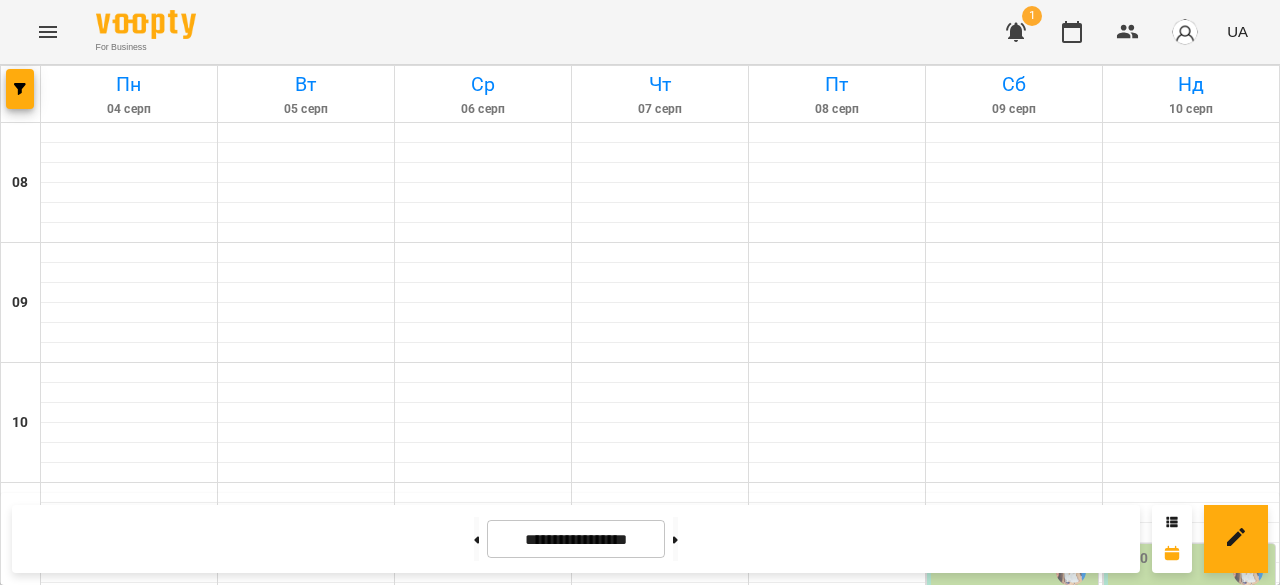 scroll, scrollTop: 400, scrollLeft: 0, axis: vertical 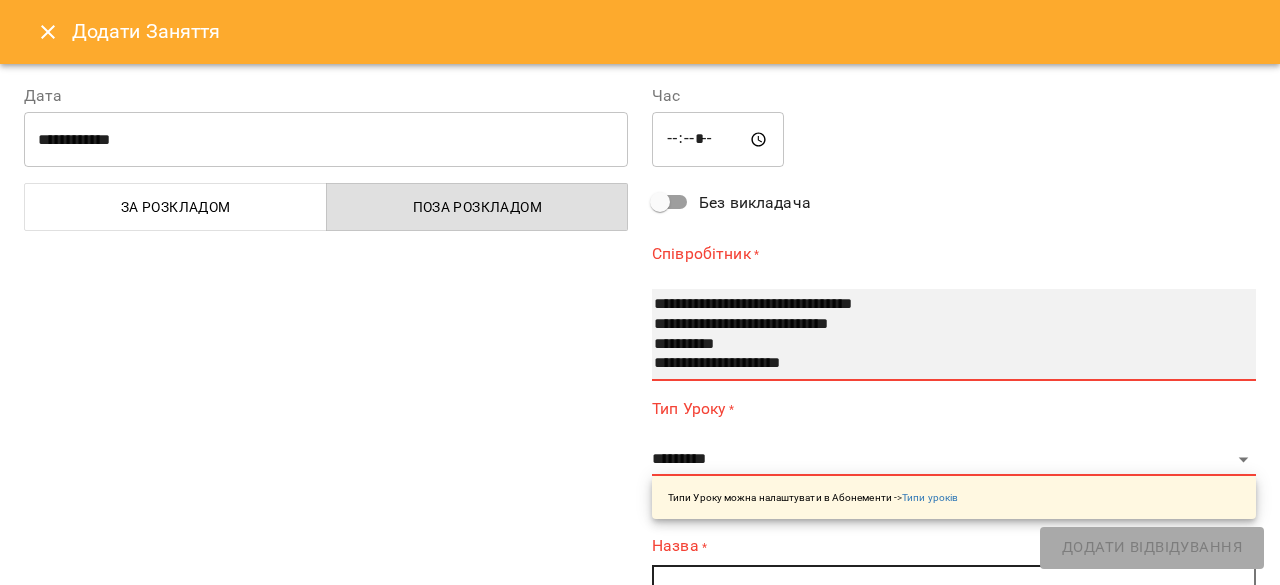 select on "**********" 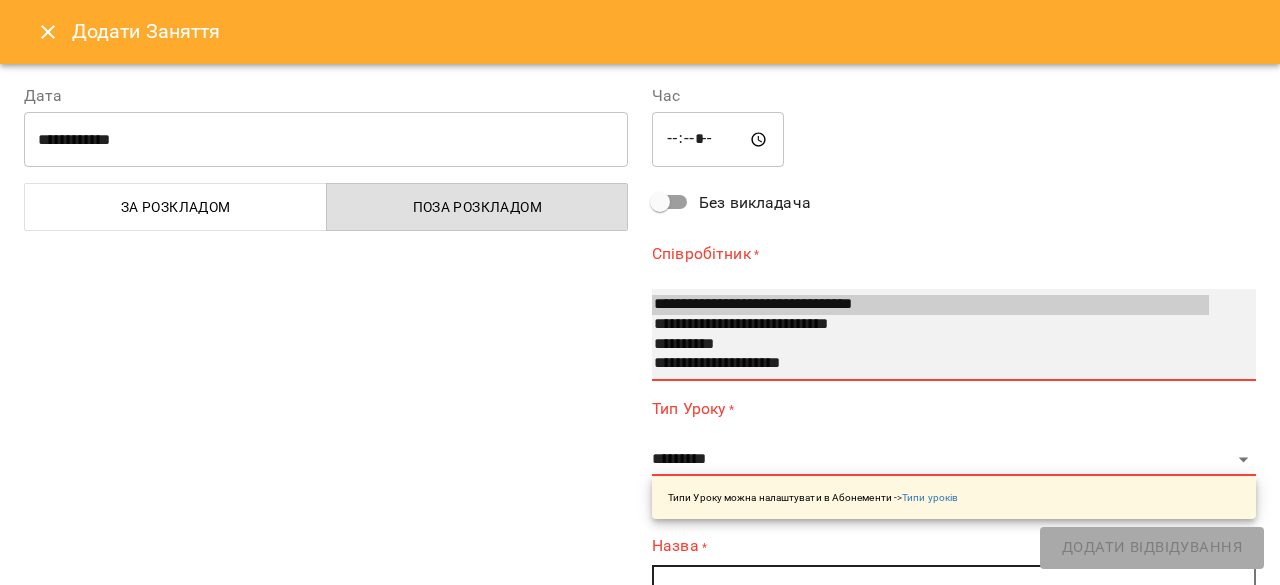 click on "**********" at bounding box center [930, 325] 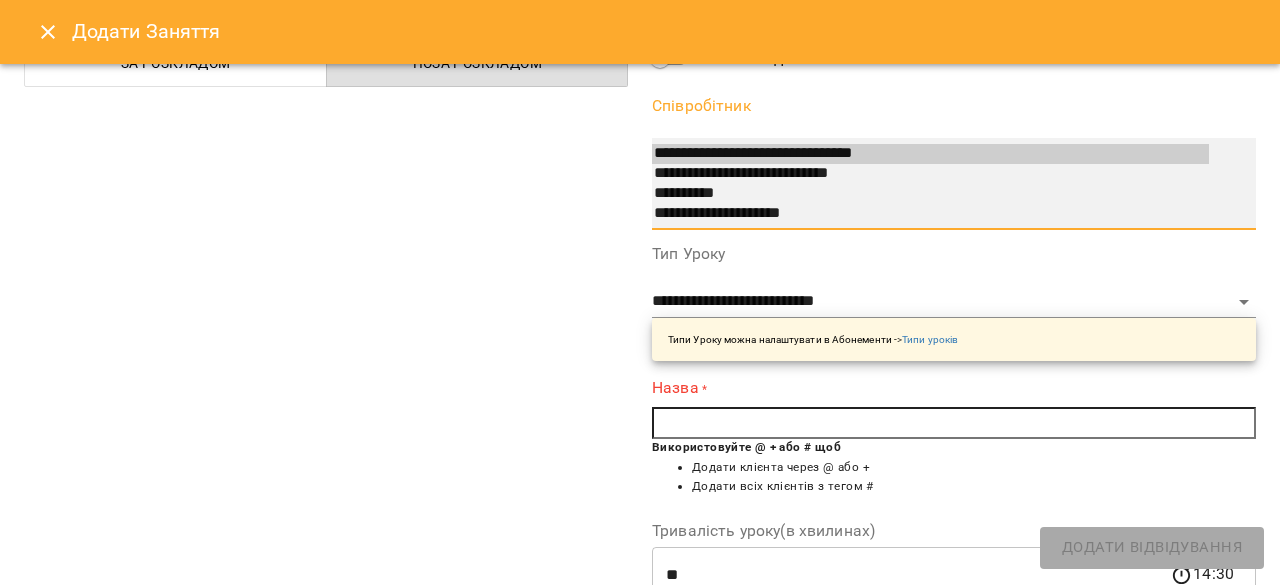scroll, scrollTop: 300, scrollLeft: 0, axis: vertical 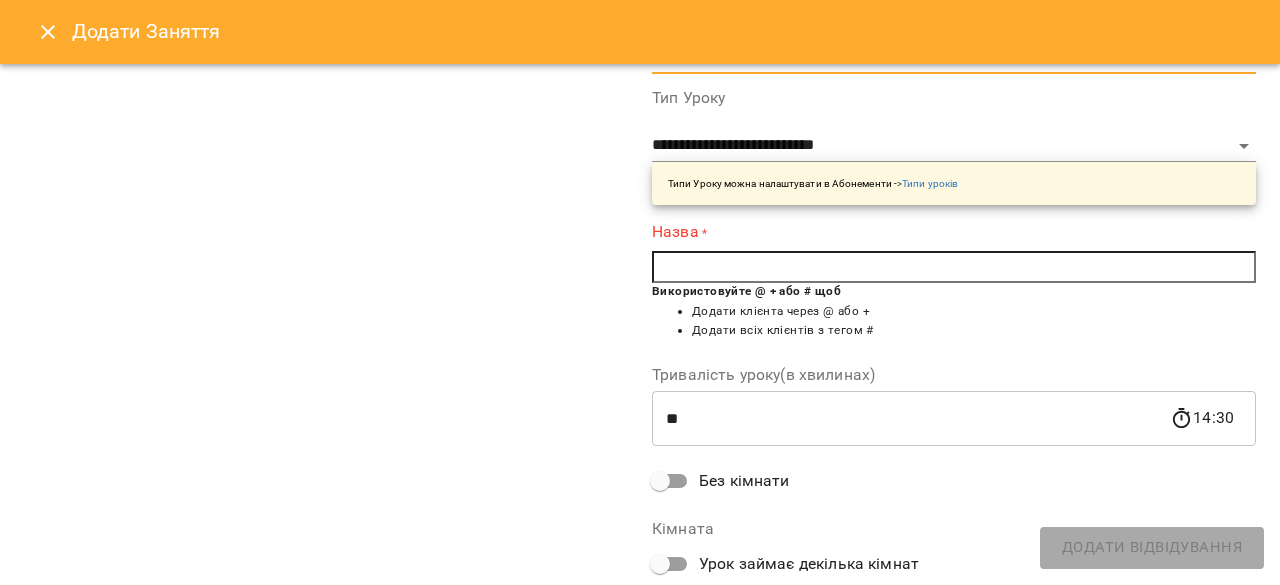 click at bounding box center (954, 267) 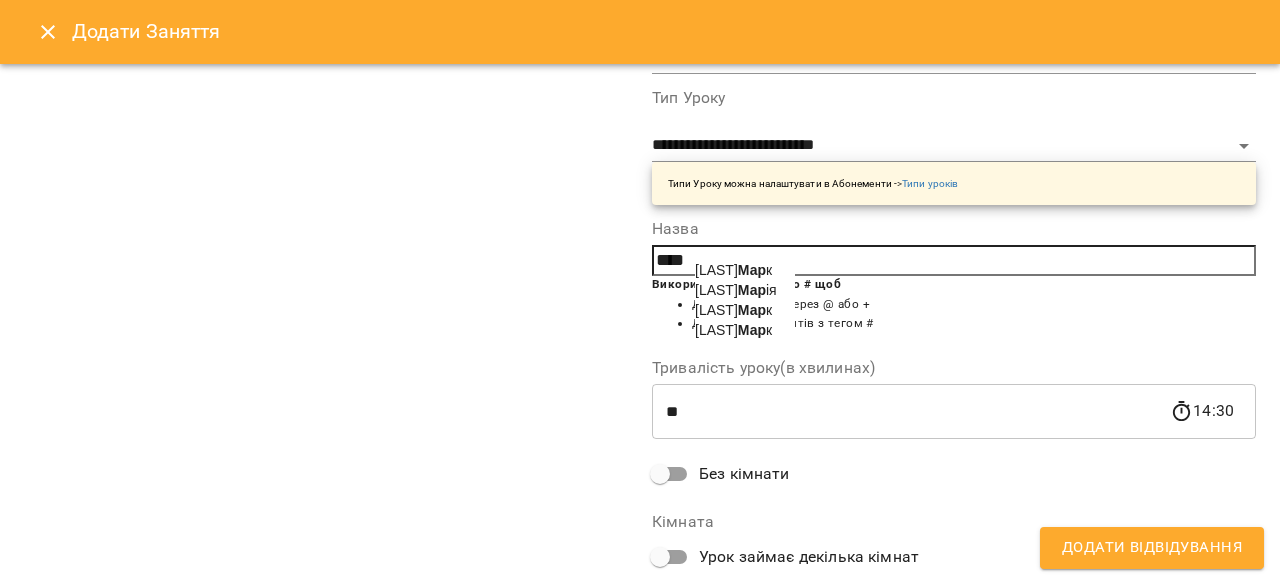 click on "Мар" at bounding box center (752, 290) 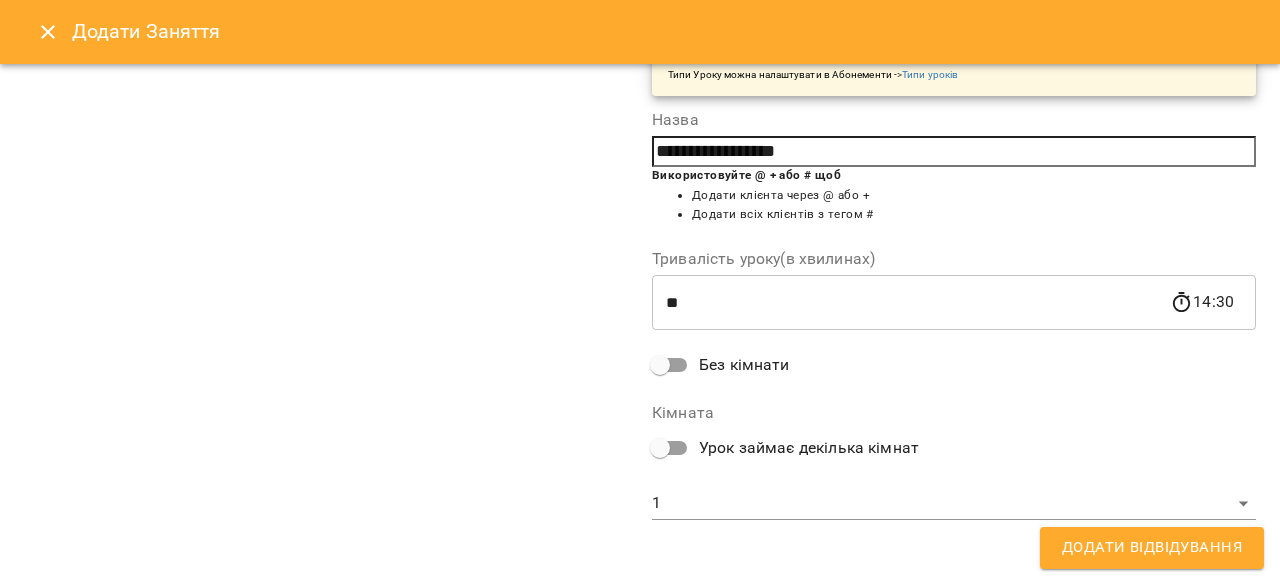 scroll, scrollTop: 411, scrollLeft: 0, axis: vertical 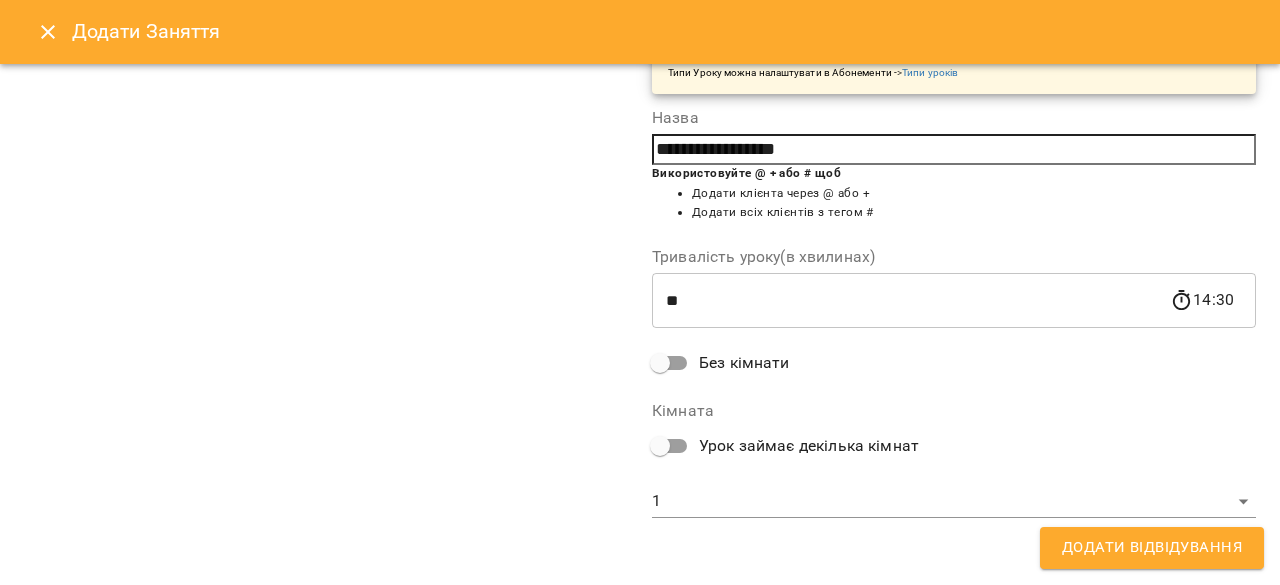 click on "Додати Відвідування" at bounding box center (1152, 548) 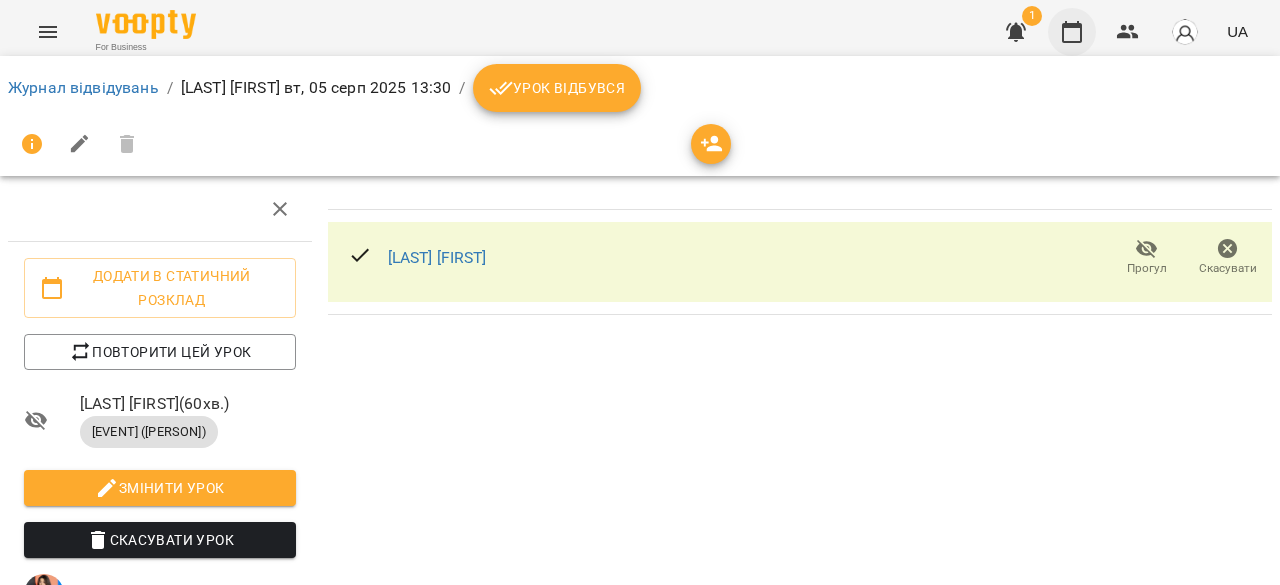 click at bounding box center [1072, 32] 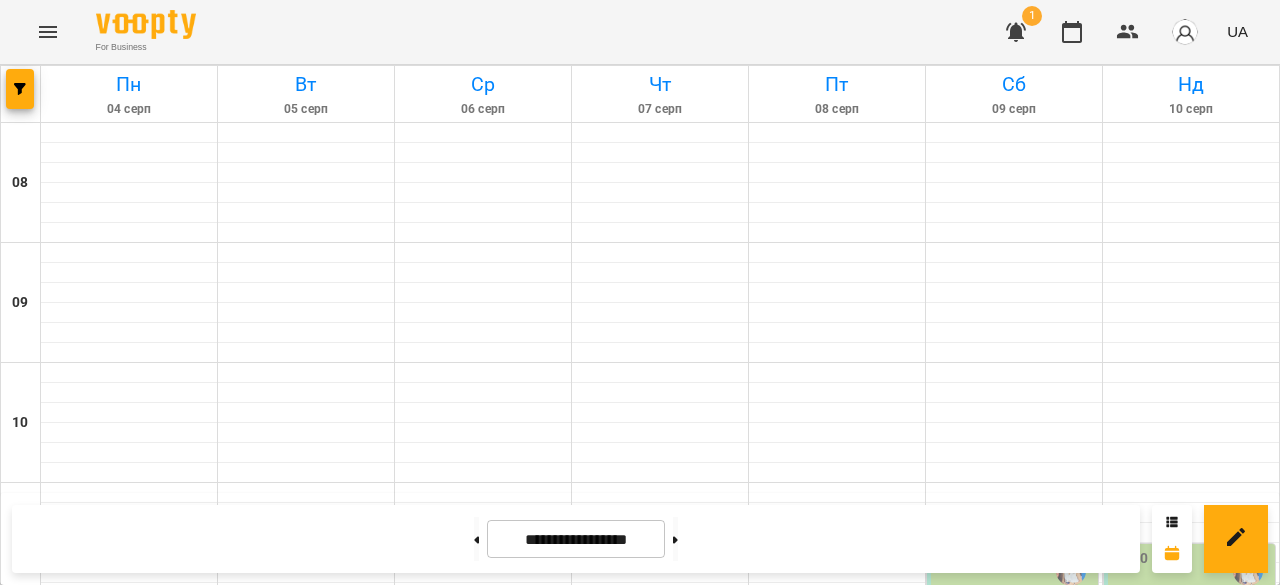 scroll, scrollTop: 400, scrollLeft: 0, axis: vertical 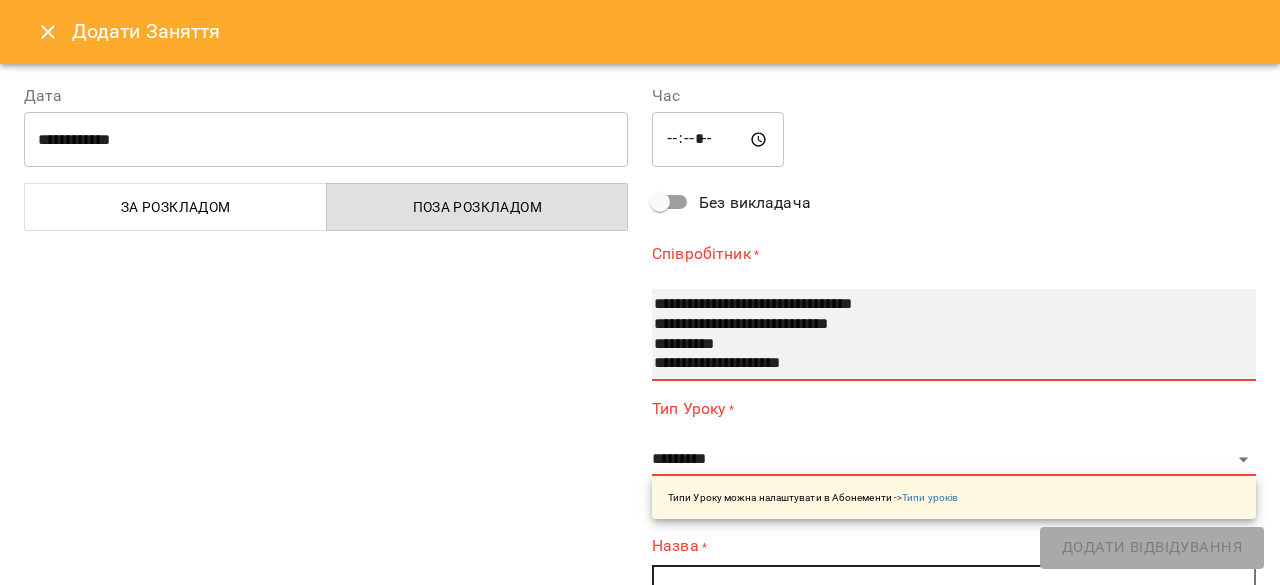 select on "**********" 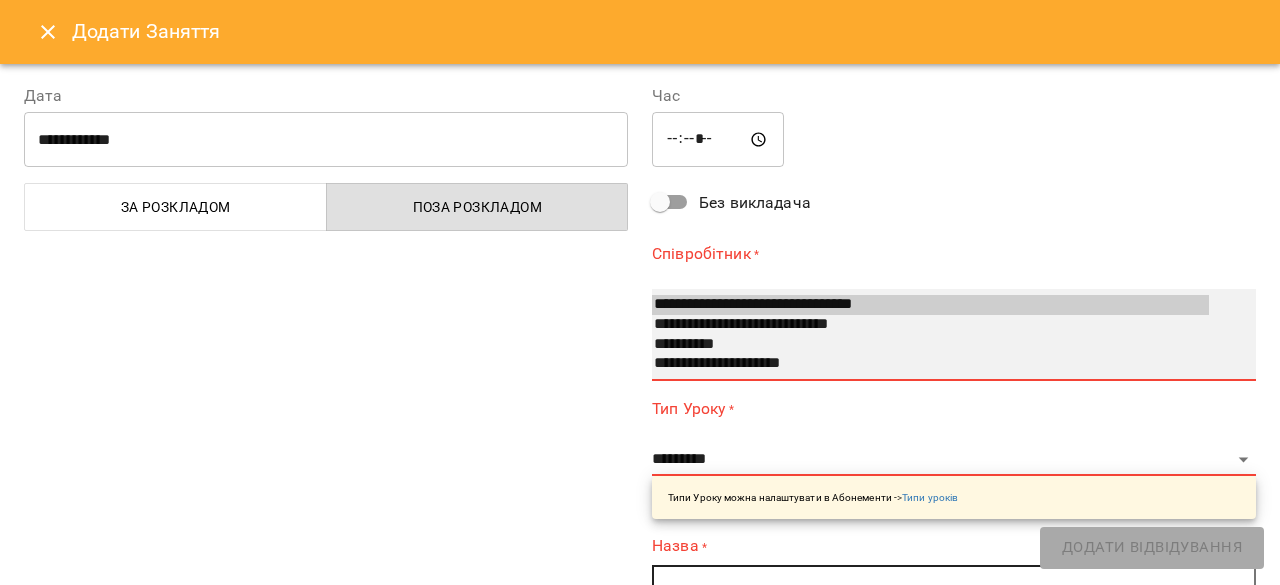 click on "**********" at bounding box center (930, 325) 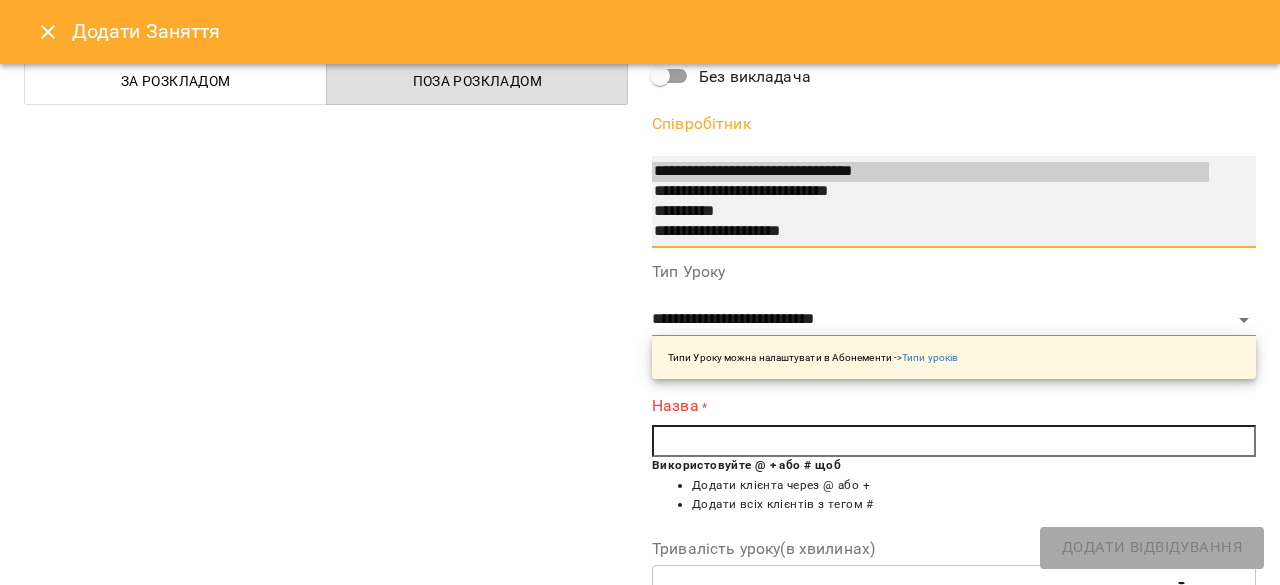 scroll, scrollTop: 300, scrollLeft: 0, axis: vertical 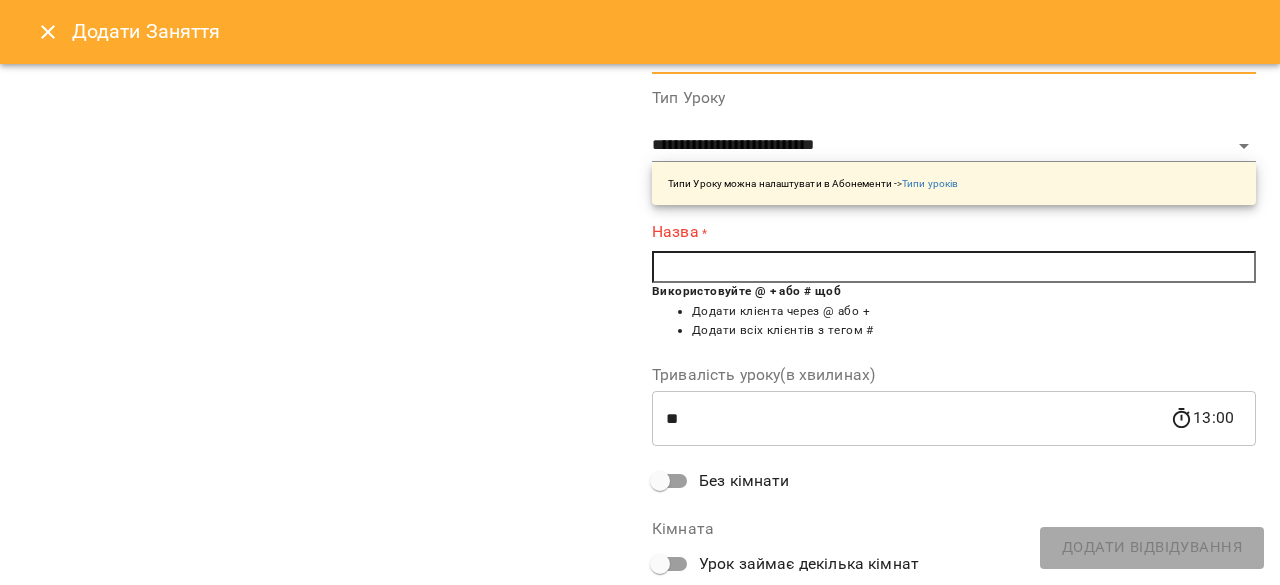 click on "Використовуйте @ + або # щоб" at bounding box center [746, 291] 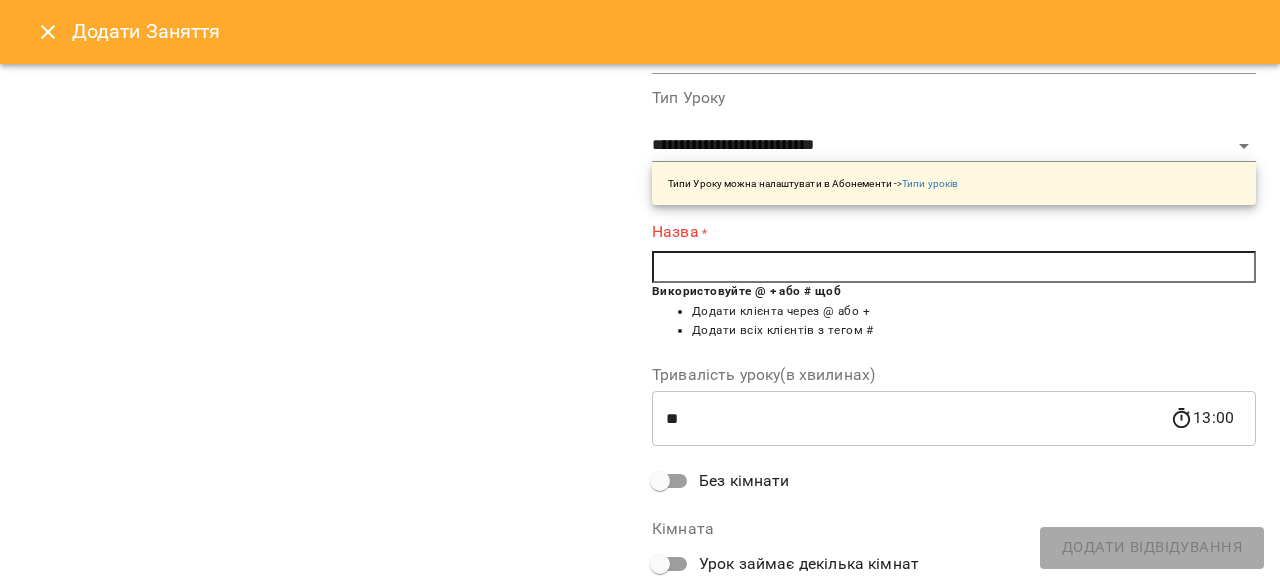 click at bounding box center (954, 267) 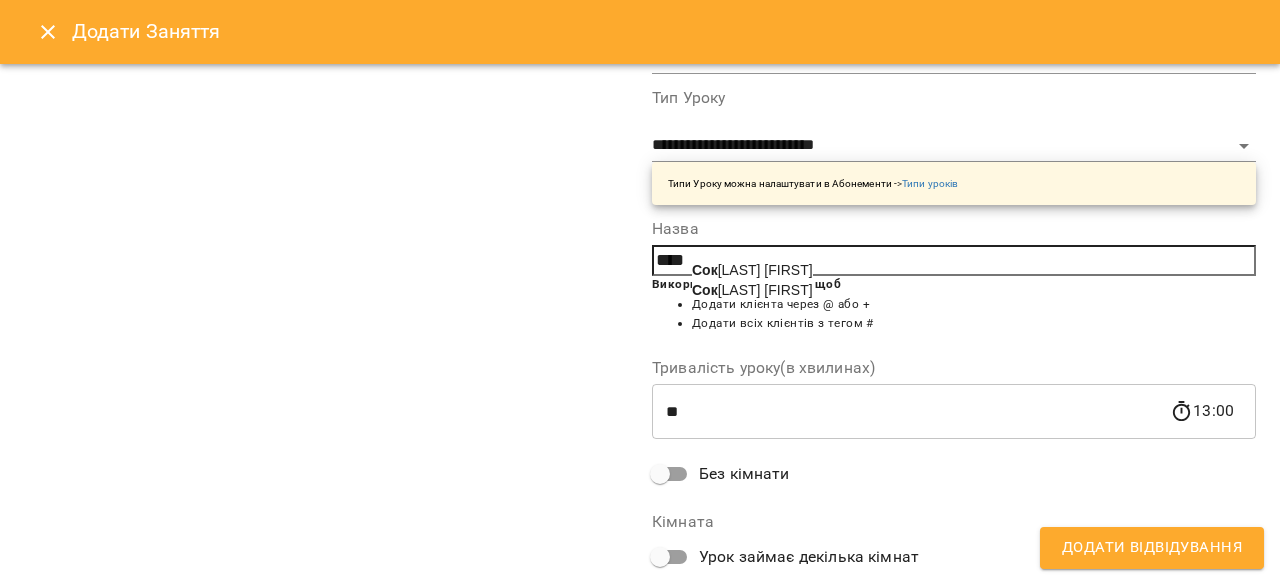 click on "[LAST] [FIRST]" at bounding box center (752, 270) 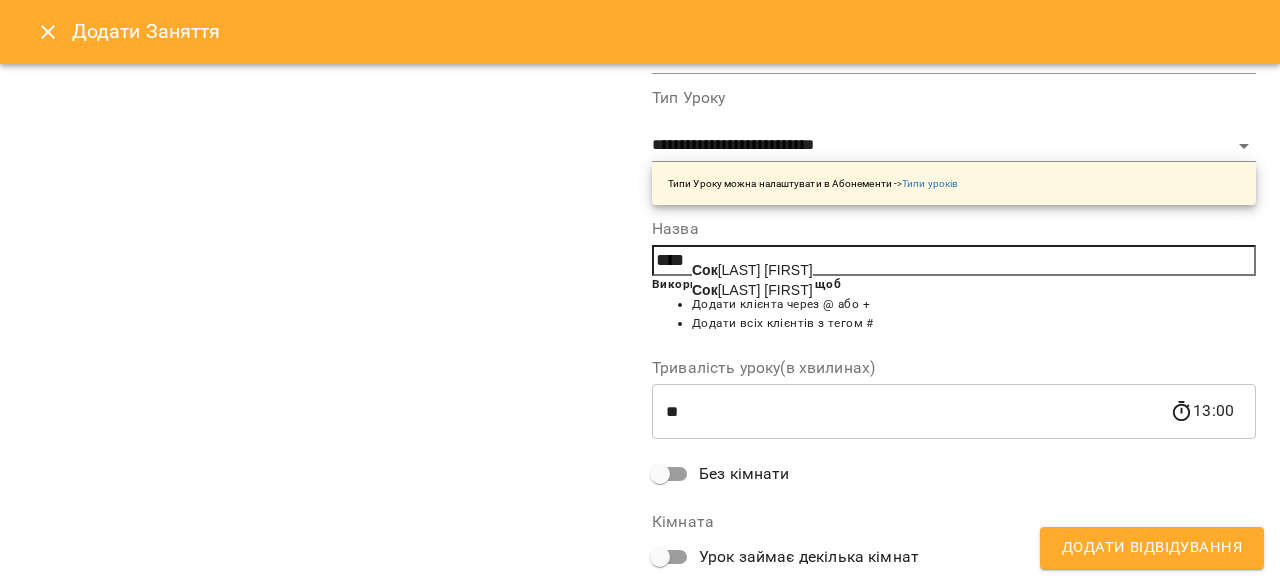 type on "**********" 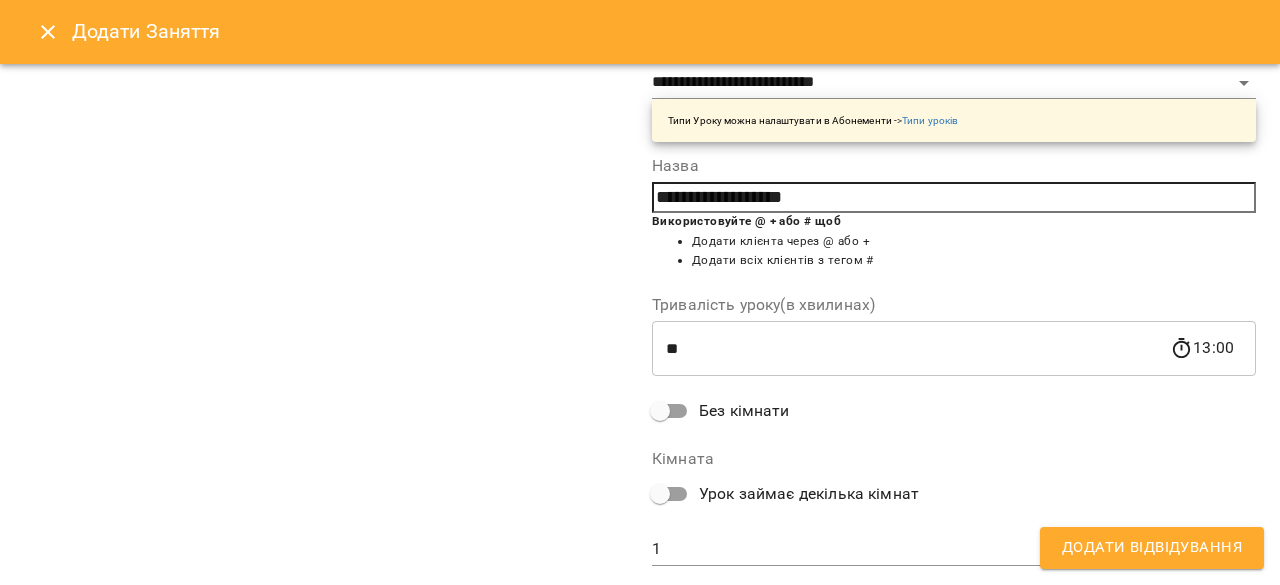 scroll, scrollTop: 411, scrollLeft: 0, axis: vertical 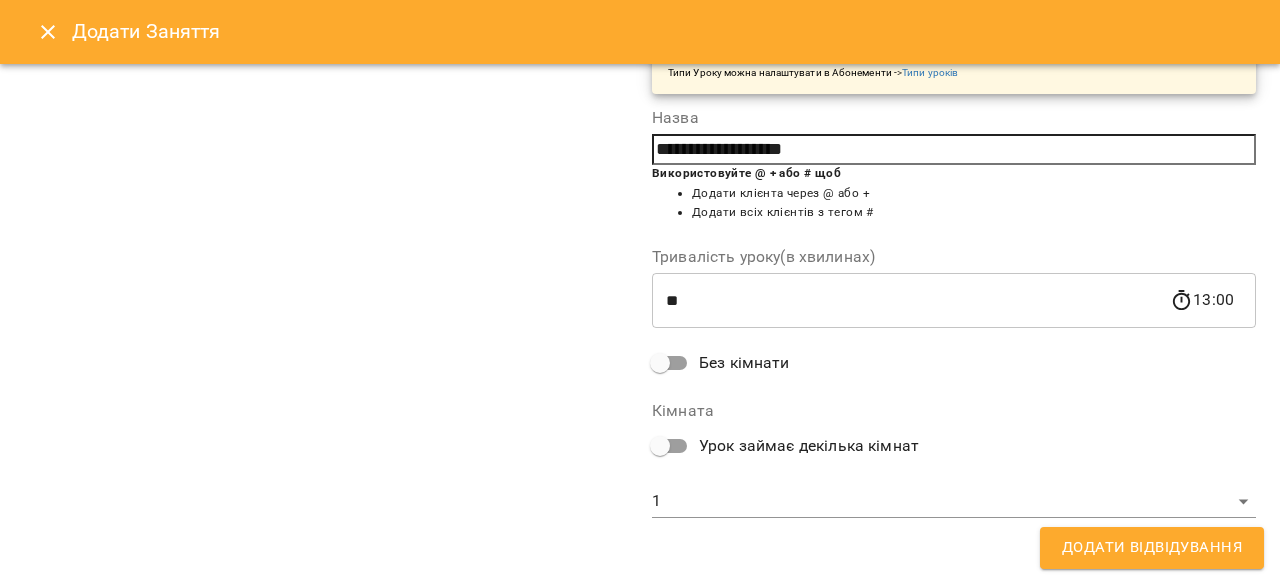 click on "Додати Відвідування" at bounding box center (1152, 548) 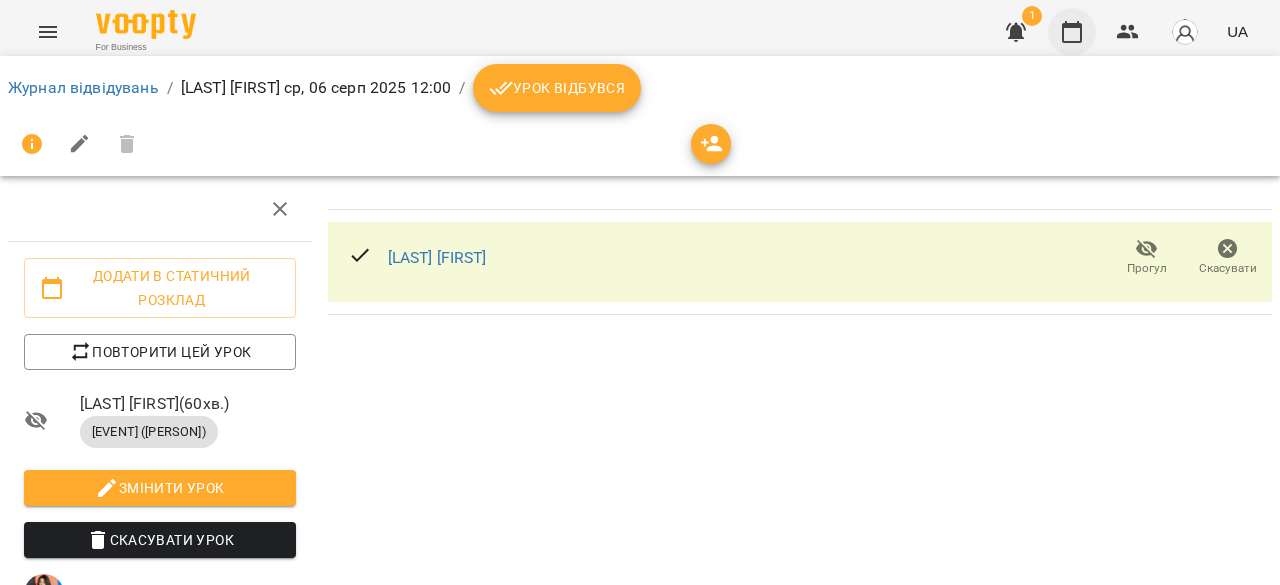 click 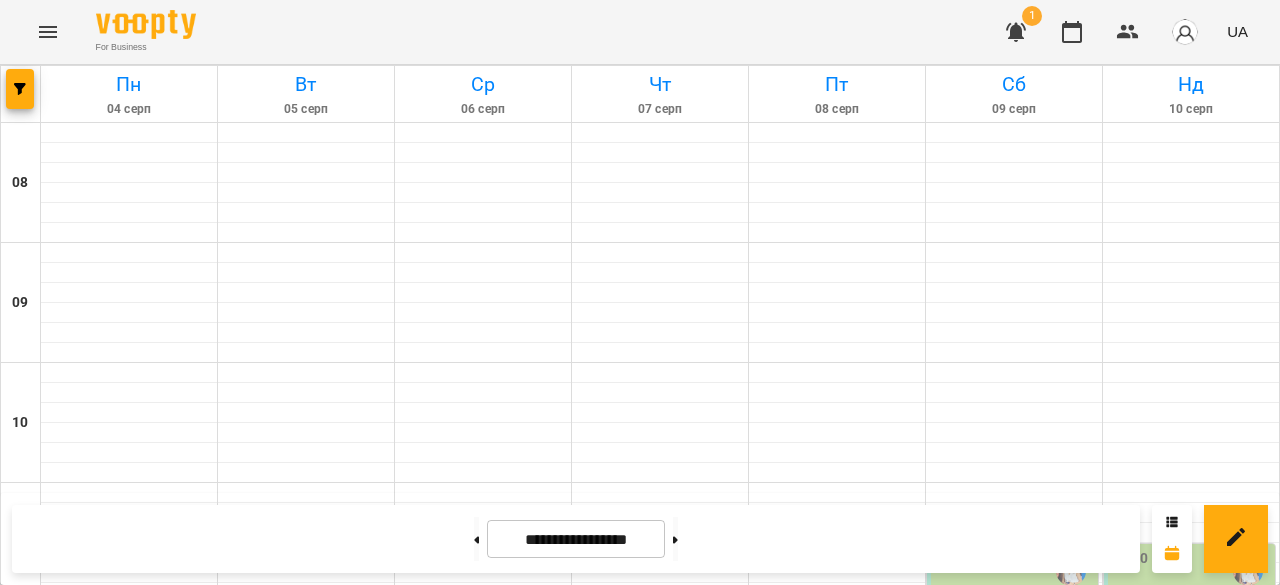 scroll, scrollTop: 400, scrollLeft: 0, axis: vertical 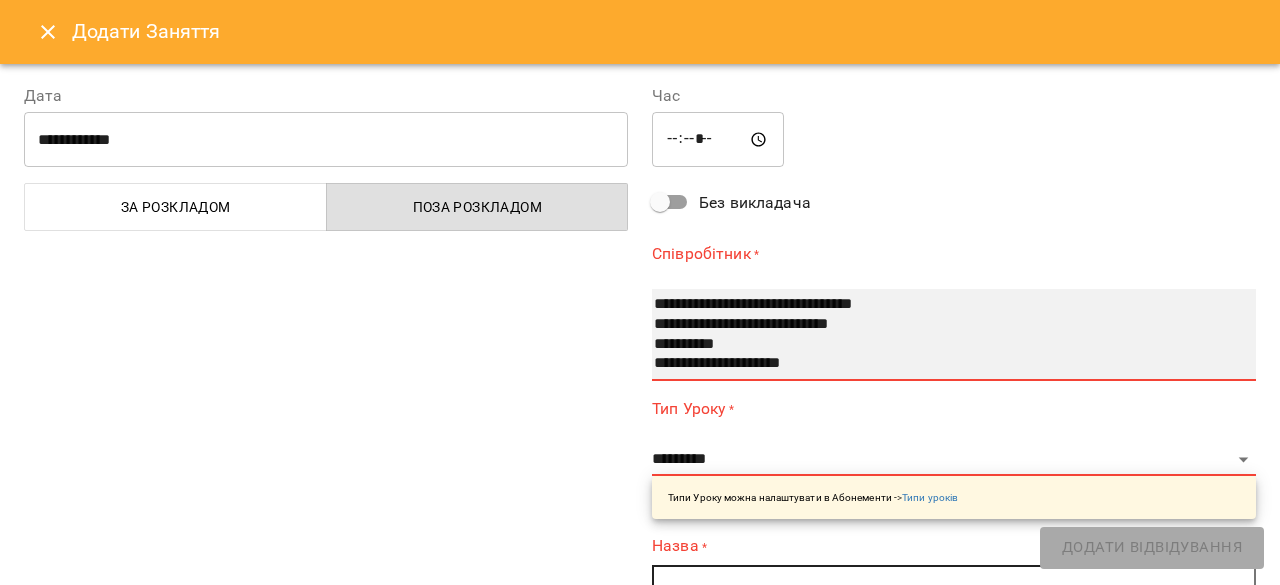 select on "**********" 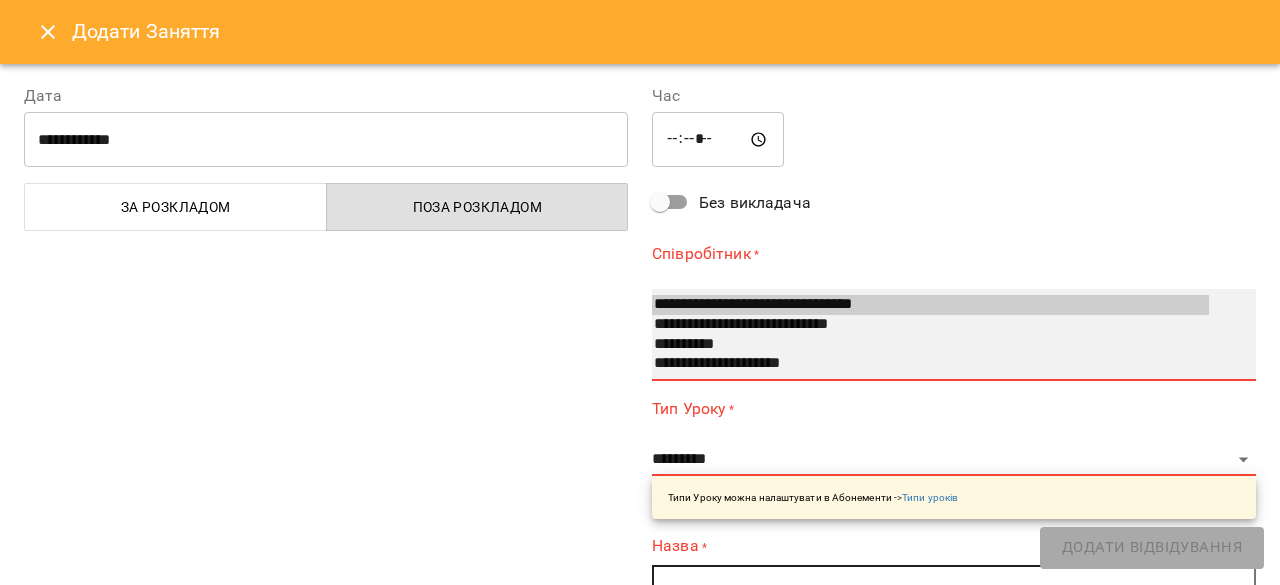click on "**********" at bounding box center (930, 325) 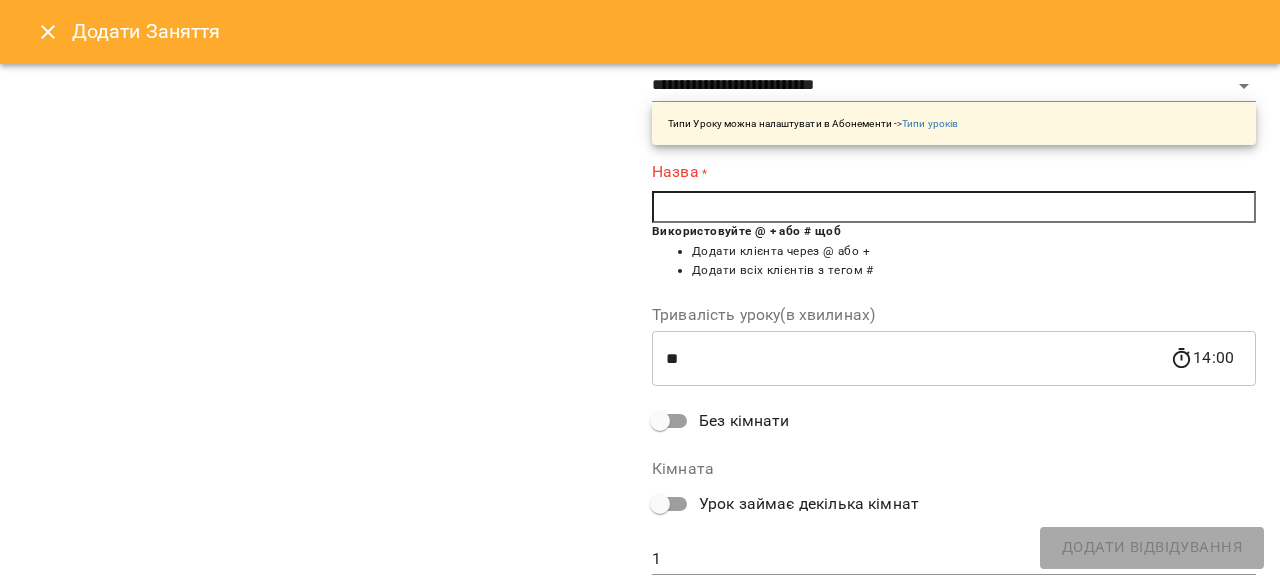 scroll, scrollTop: 400, scrollLeft: 0, axis: vertical 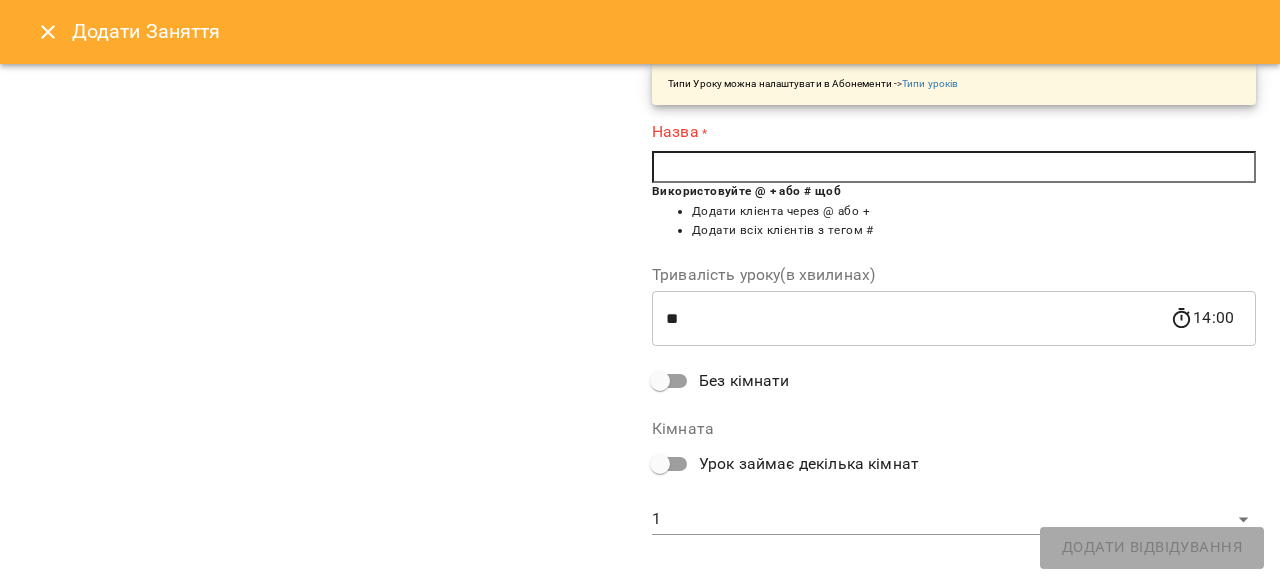 click at bounding box center (954, 167) 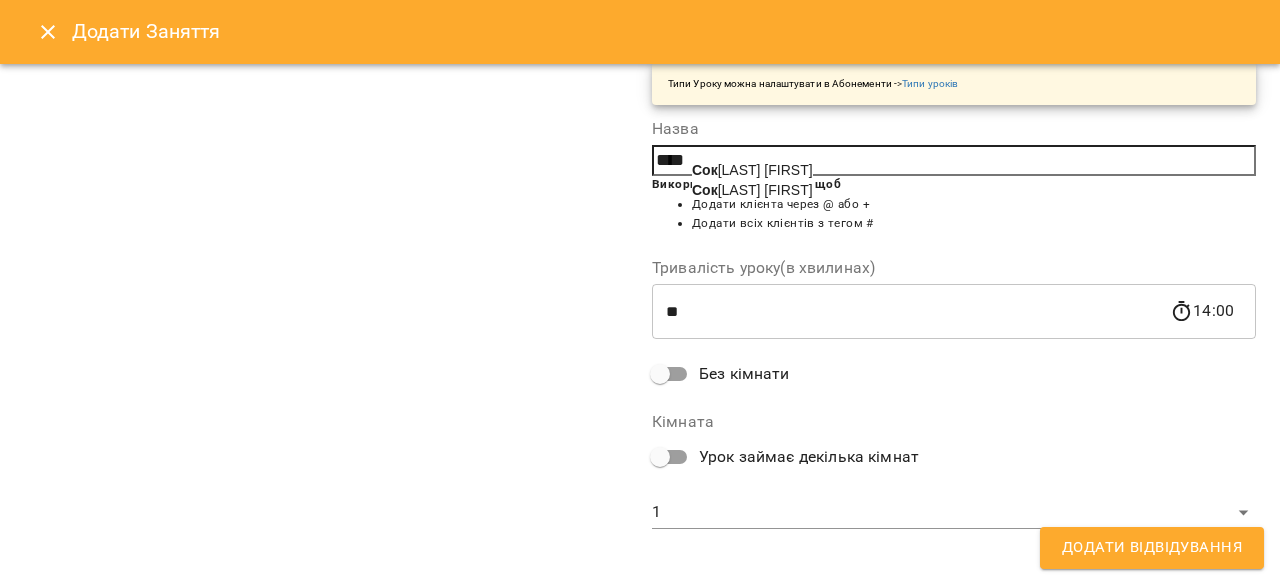 click on "[LAST] [FIRST]" at bounding box center (752, 190) 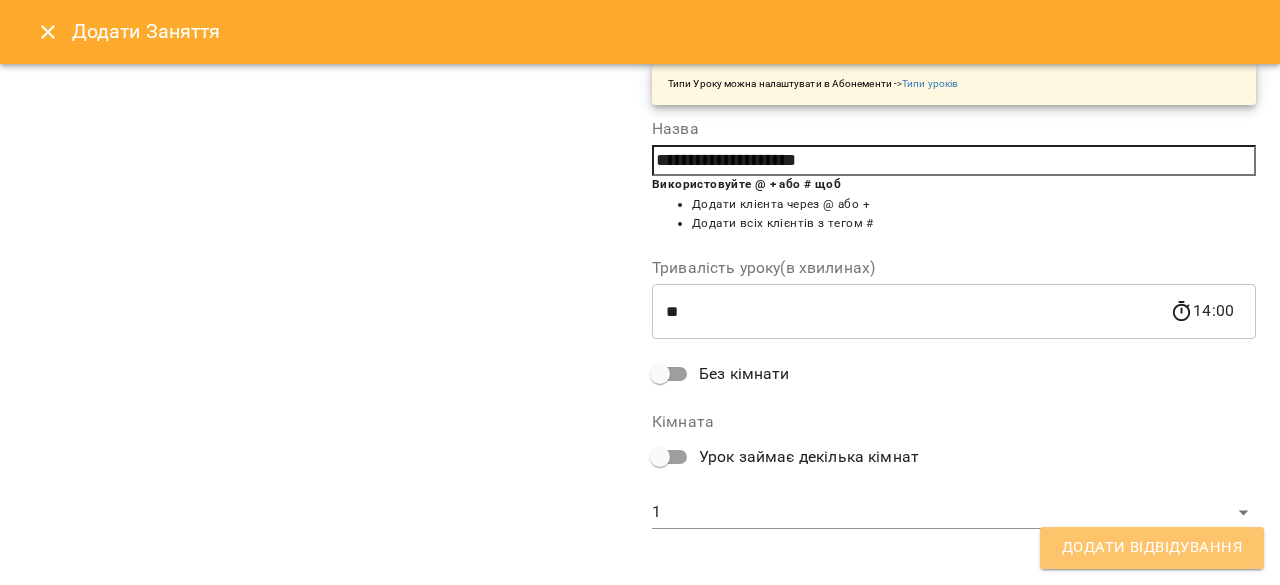 click on "Додати Відвідування" at bounding box center (1152, 548) 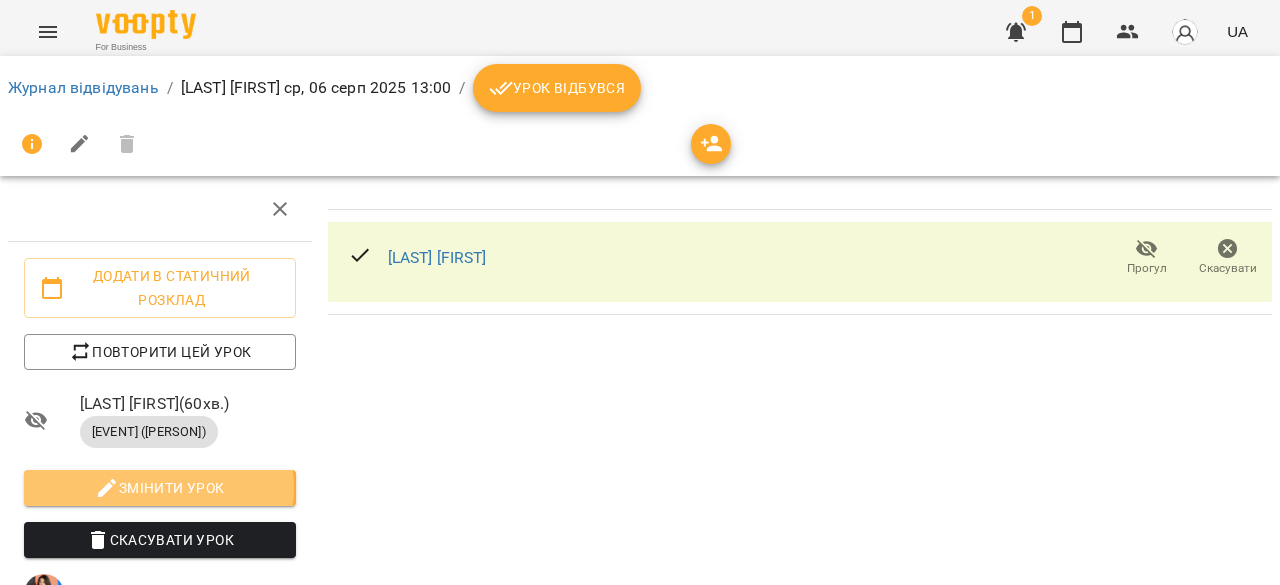 click on "Змінити урок" at bounding box center [160, 488] 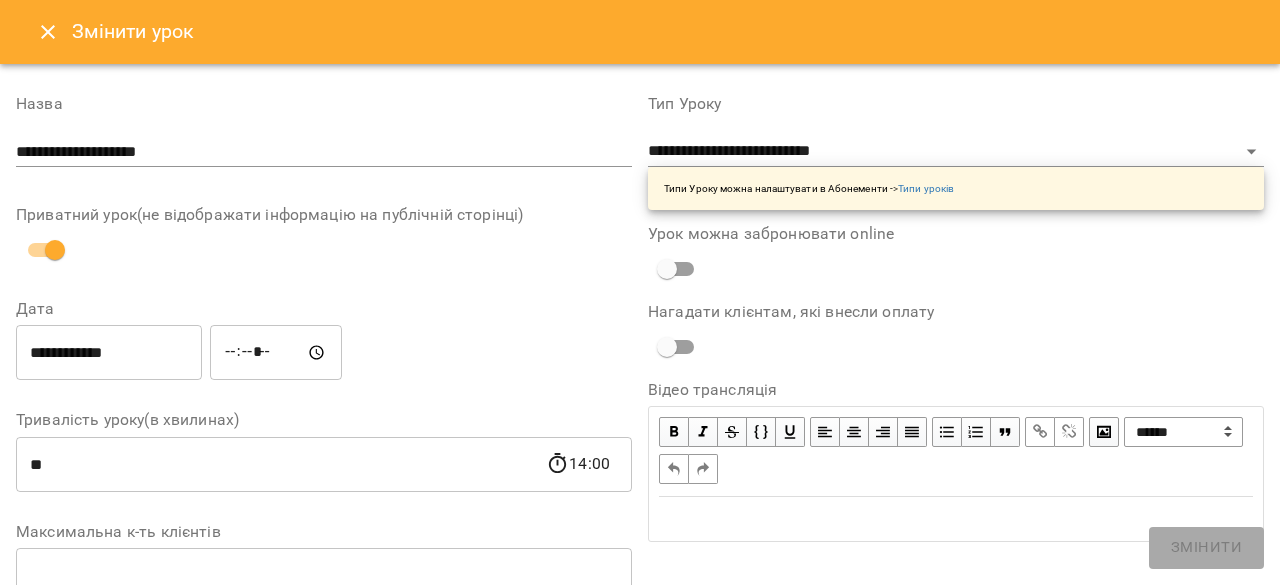 click 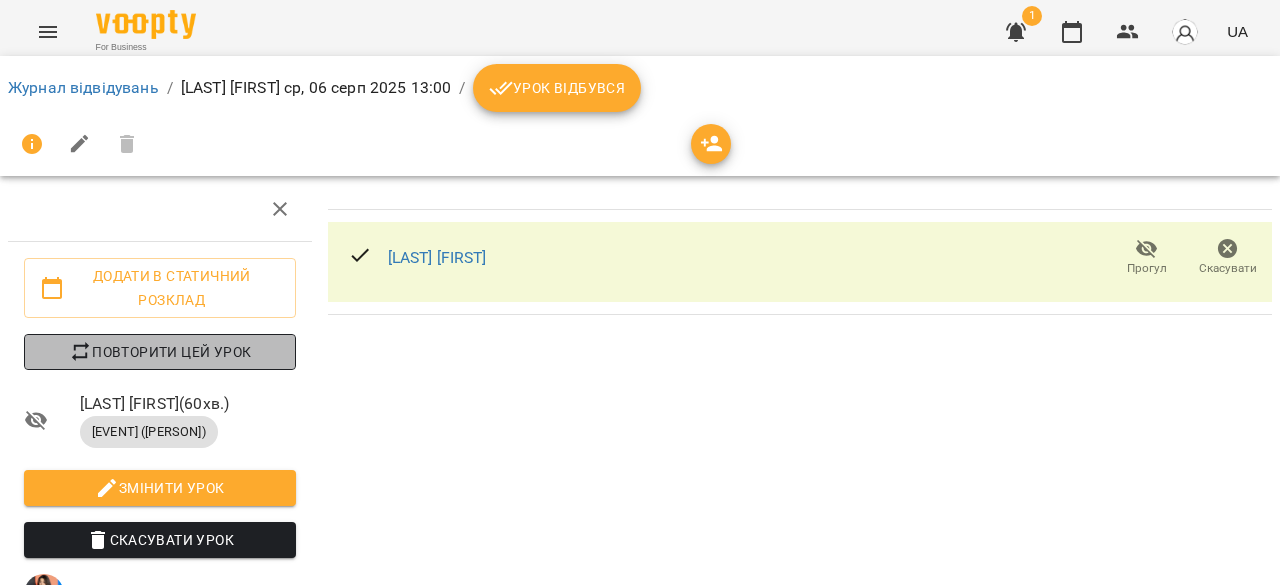 click on "Повторити цей урок" at bounding box center [160, 352] 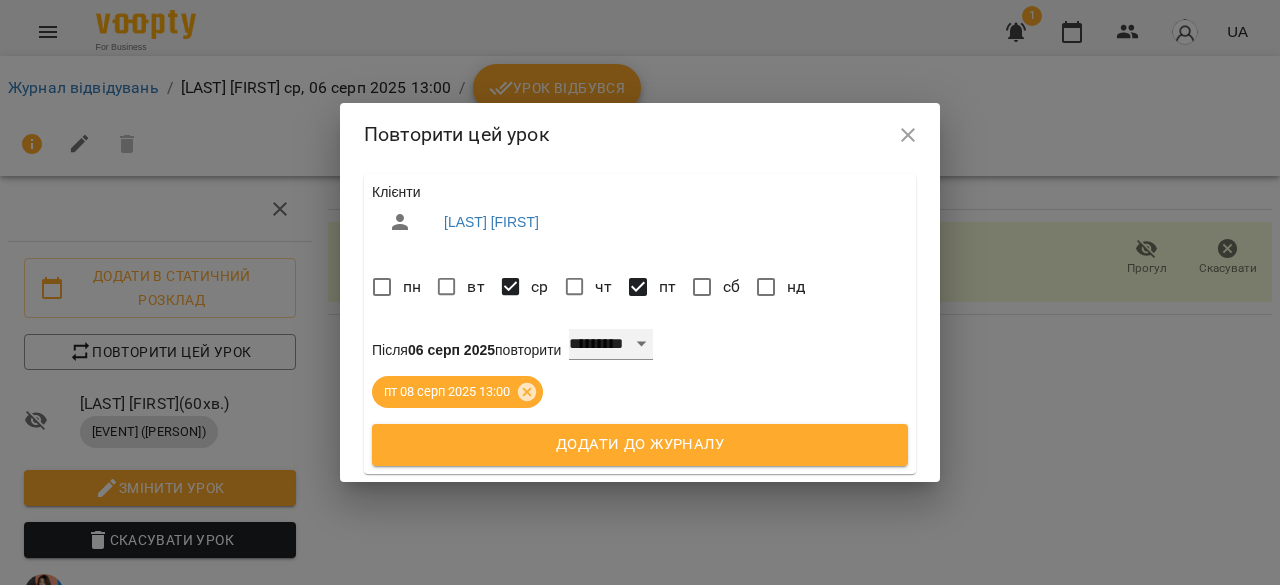 click on "**********" at bounding box center (611, 345) 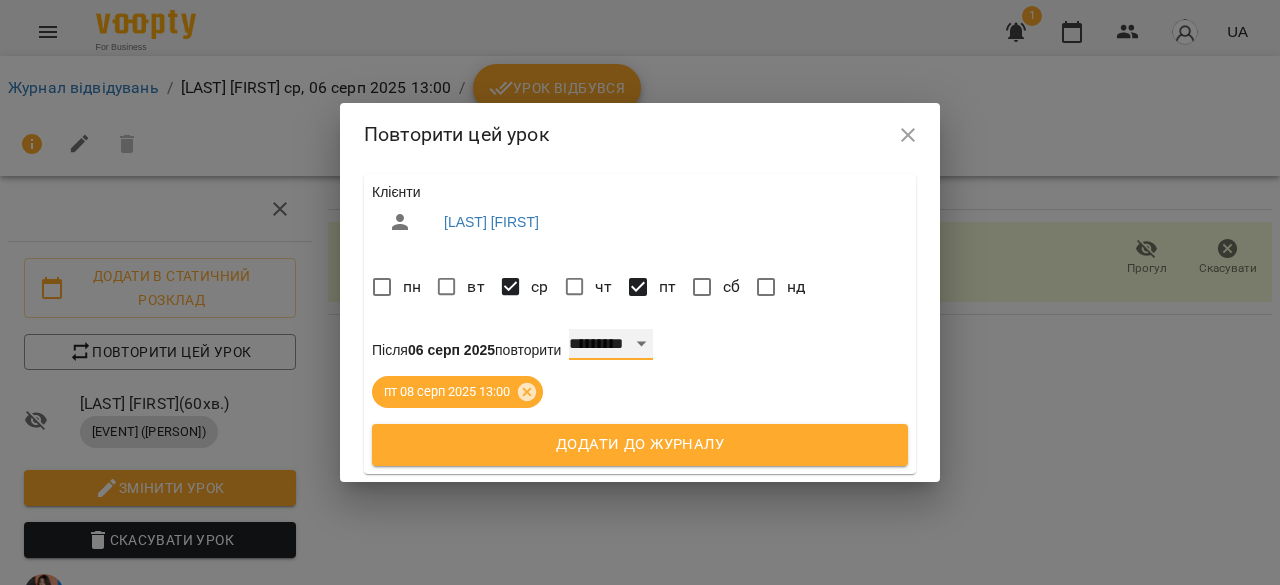 select on "*" 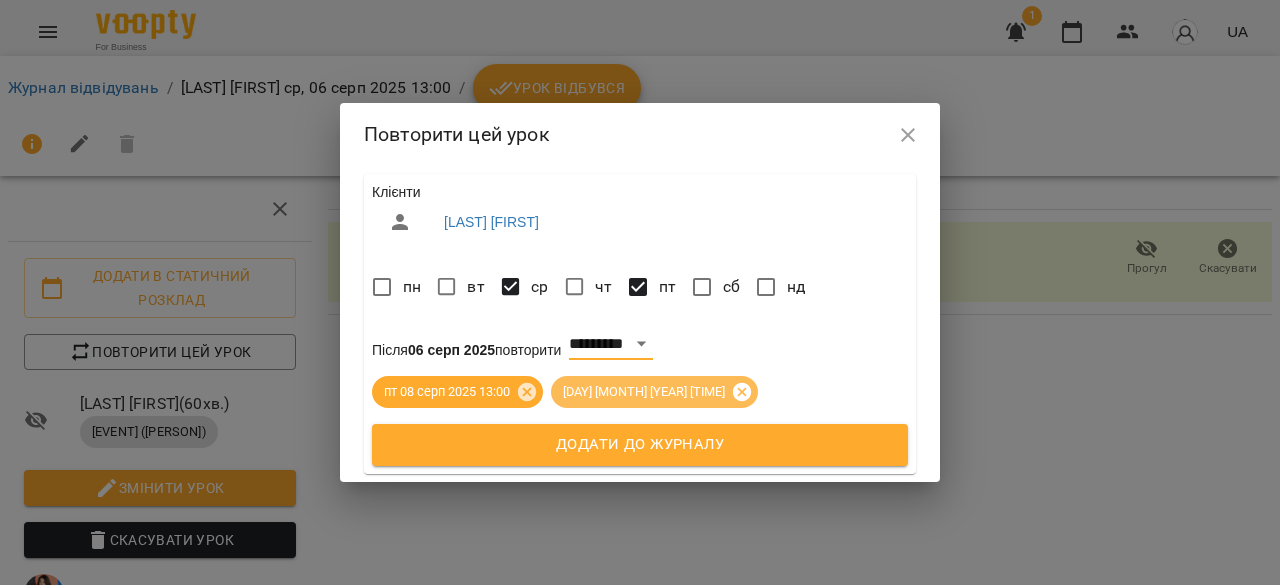 click 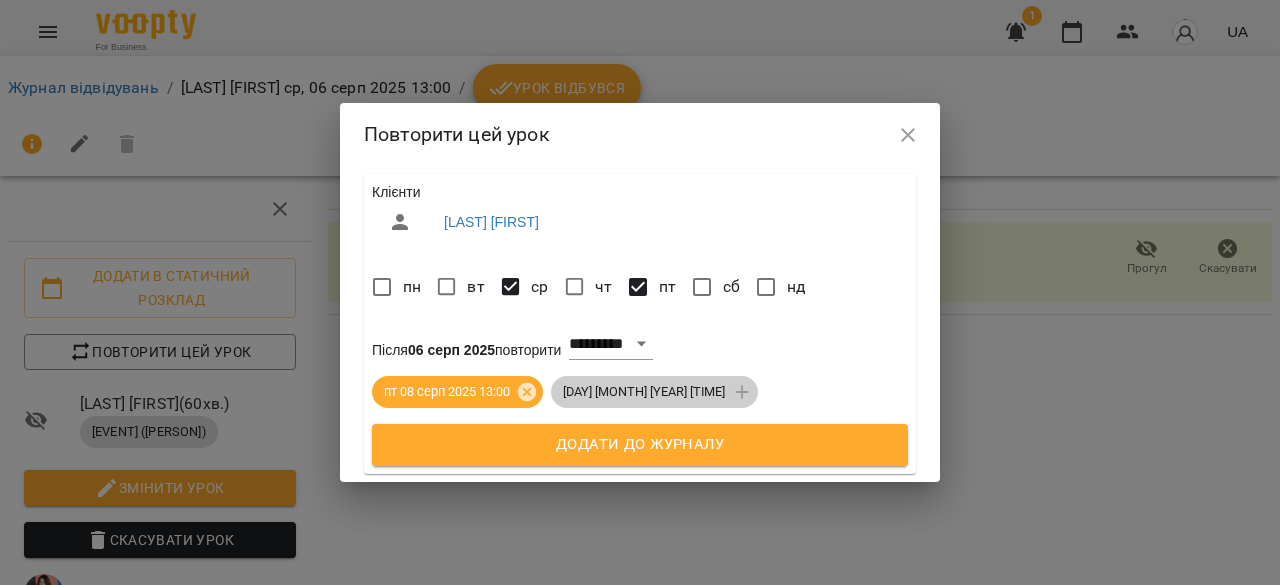 click on "Додати до журналу" at bounding box center (640, 445) 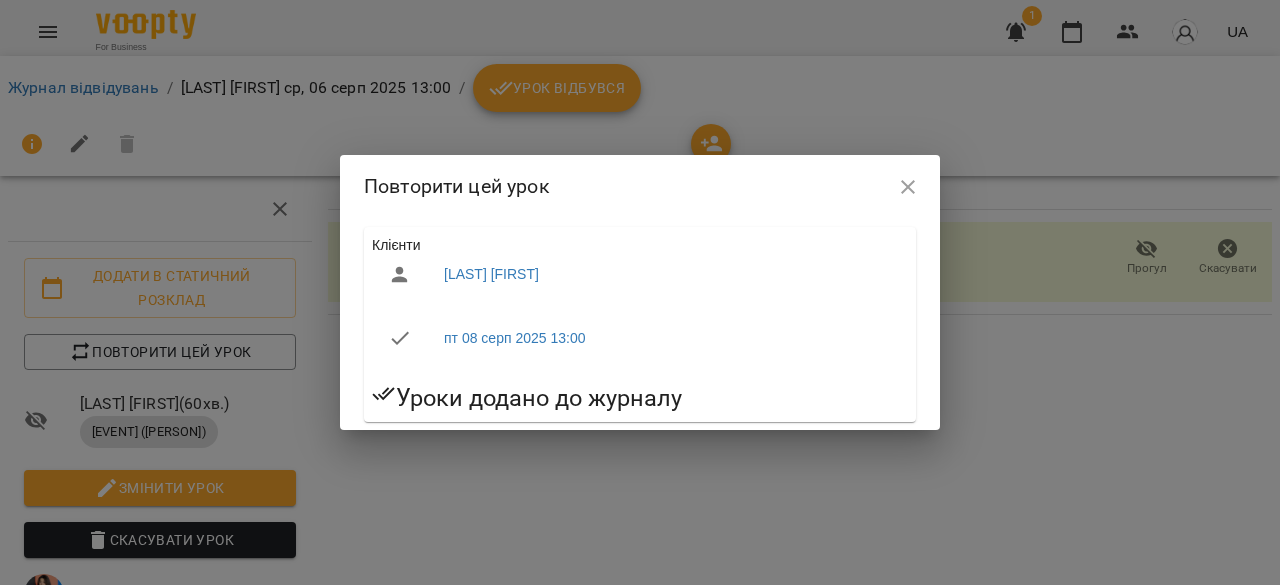 click 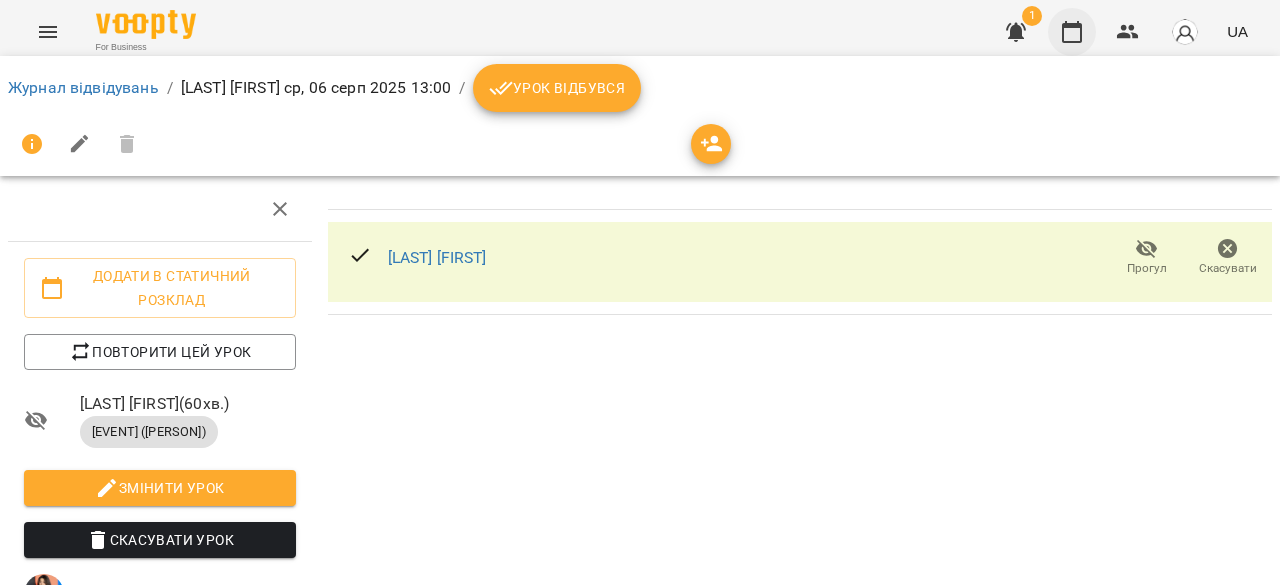 click 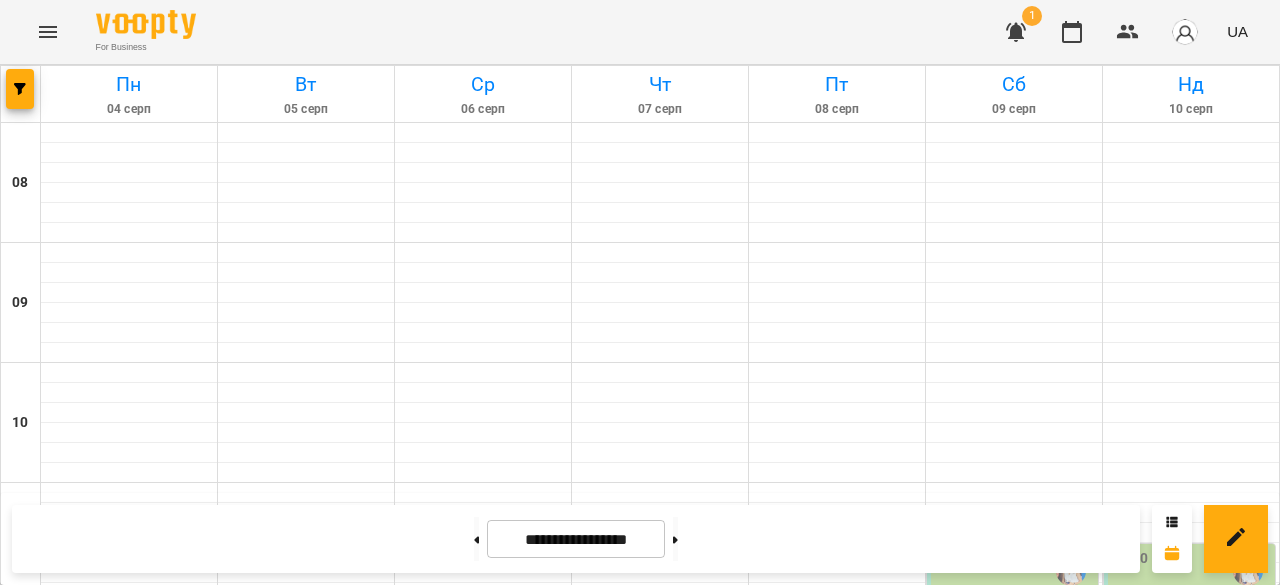 scroll, scrollTop: 413, scrollLeft: 0, axis: vertical 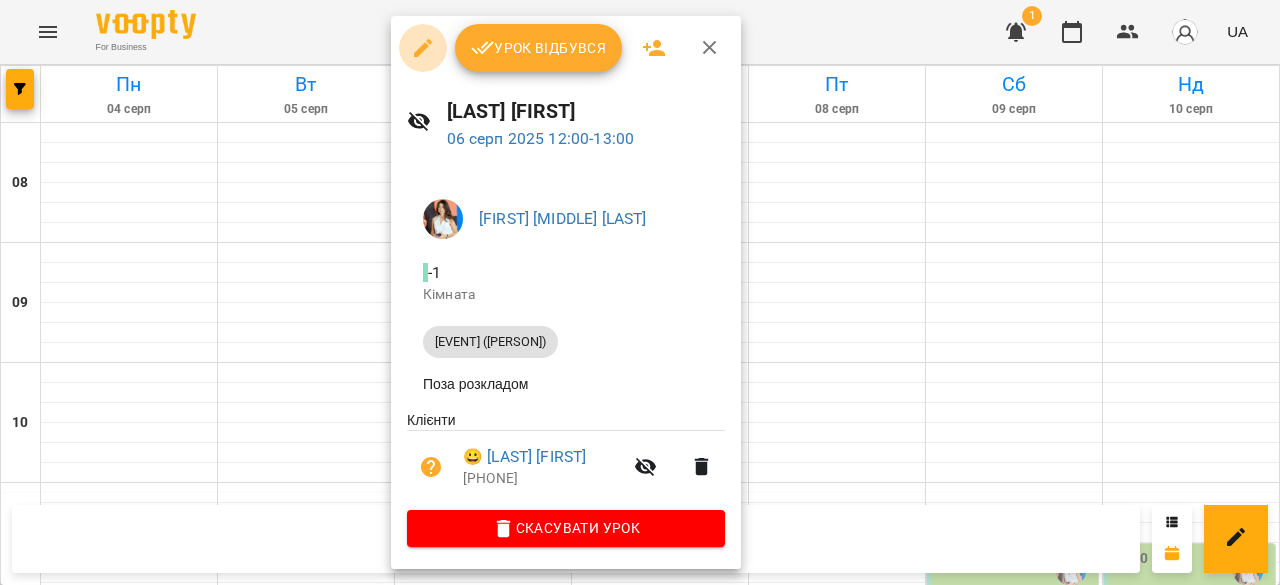 click 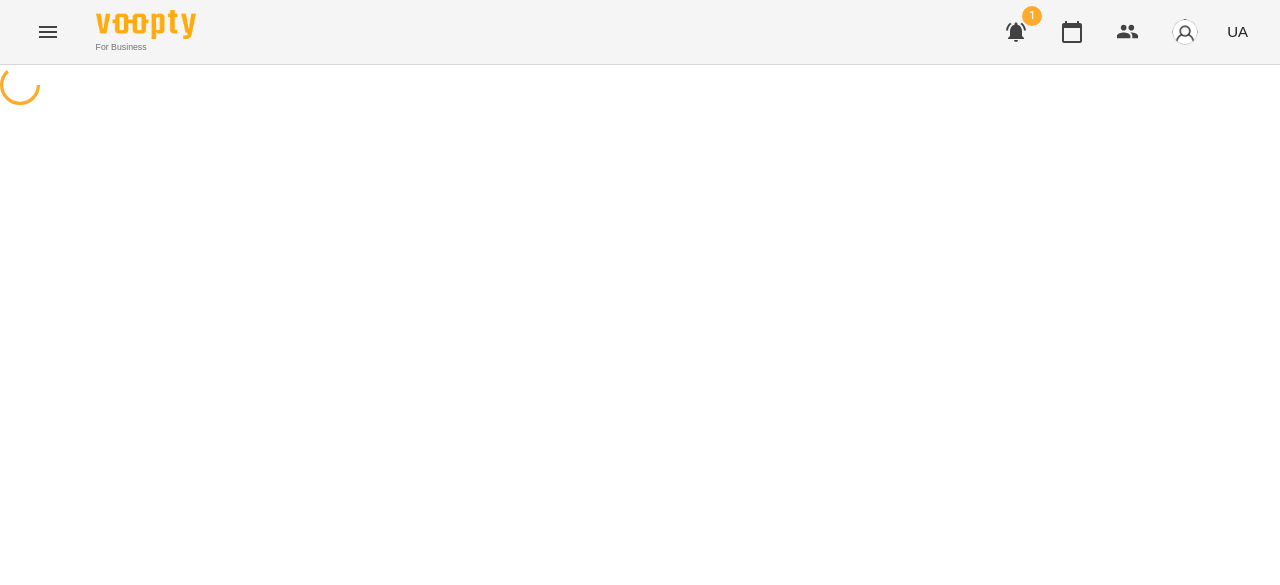 select on "**********" 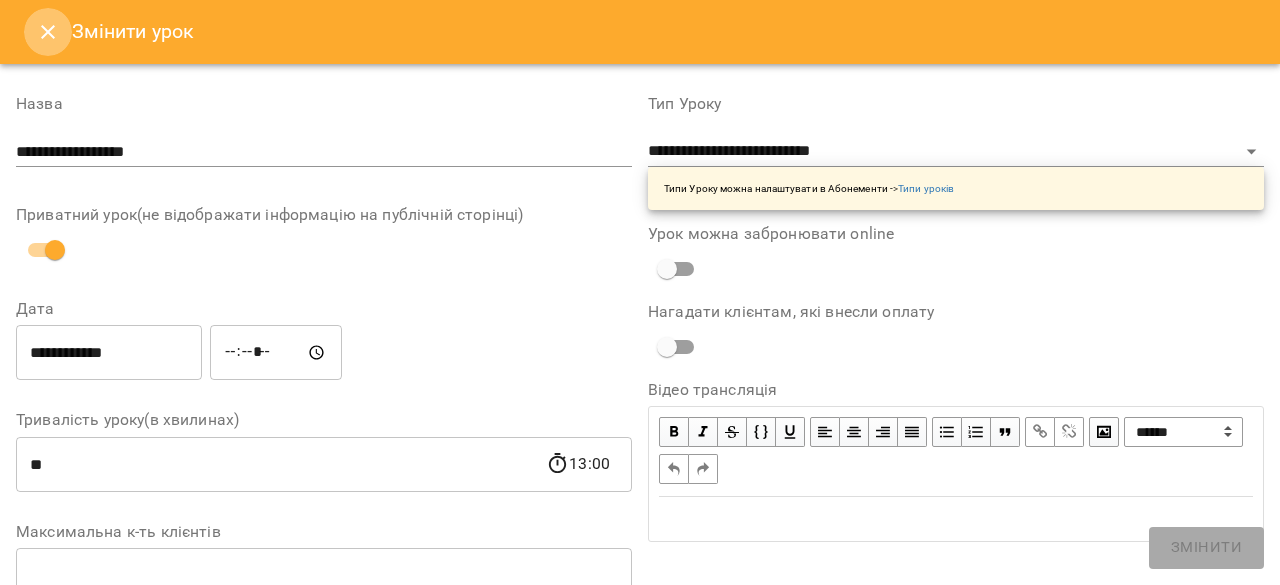 click 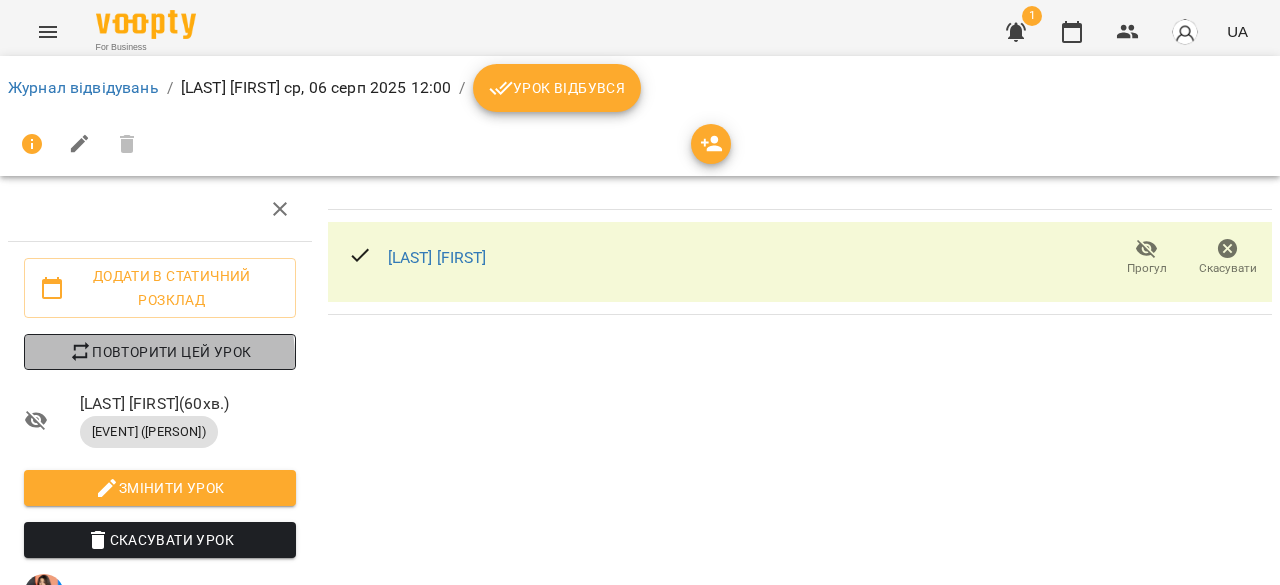 click on "Повторити цей урок" at bounding box center [160, 352] 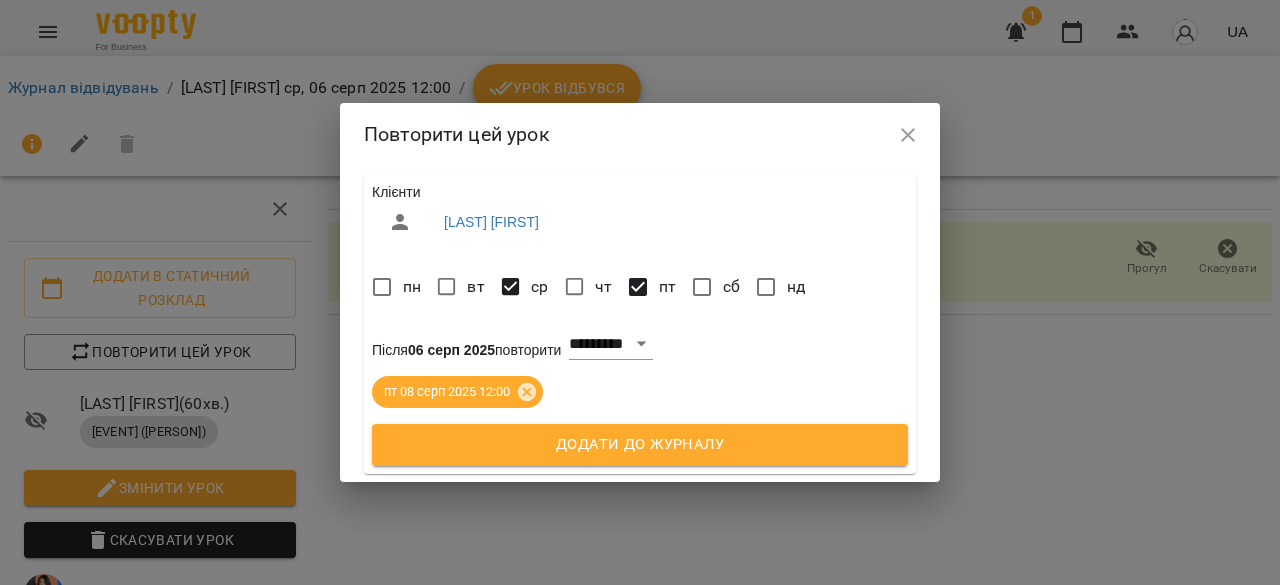 click on "Додати до журналу" at bounding box center (640, 445) 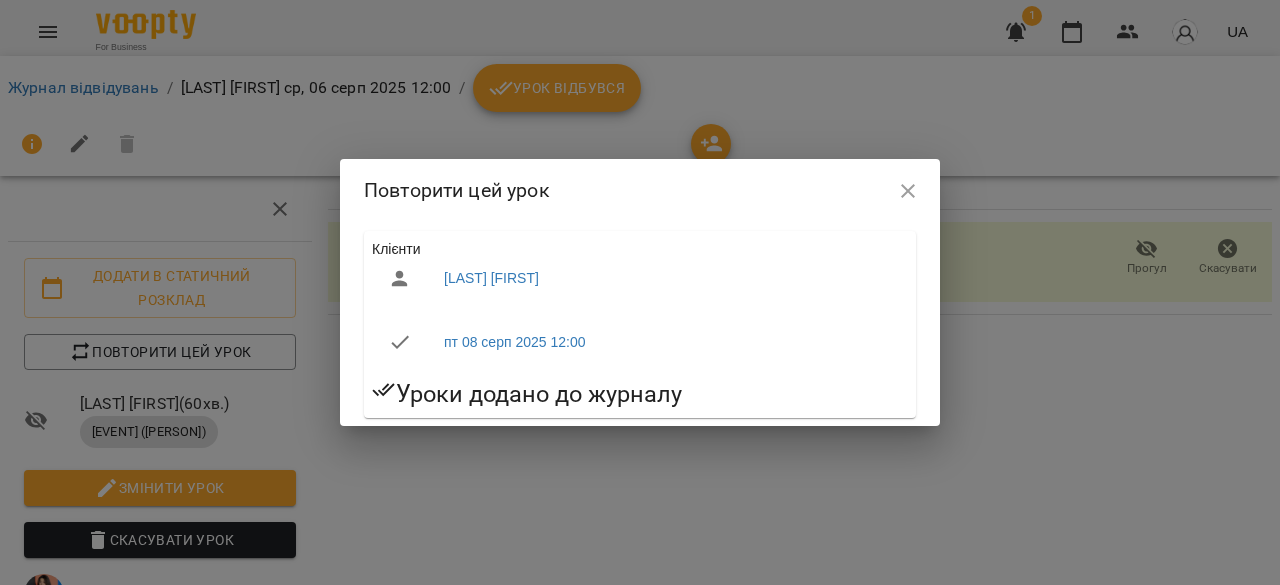 click 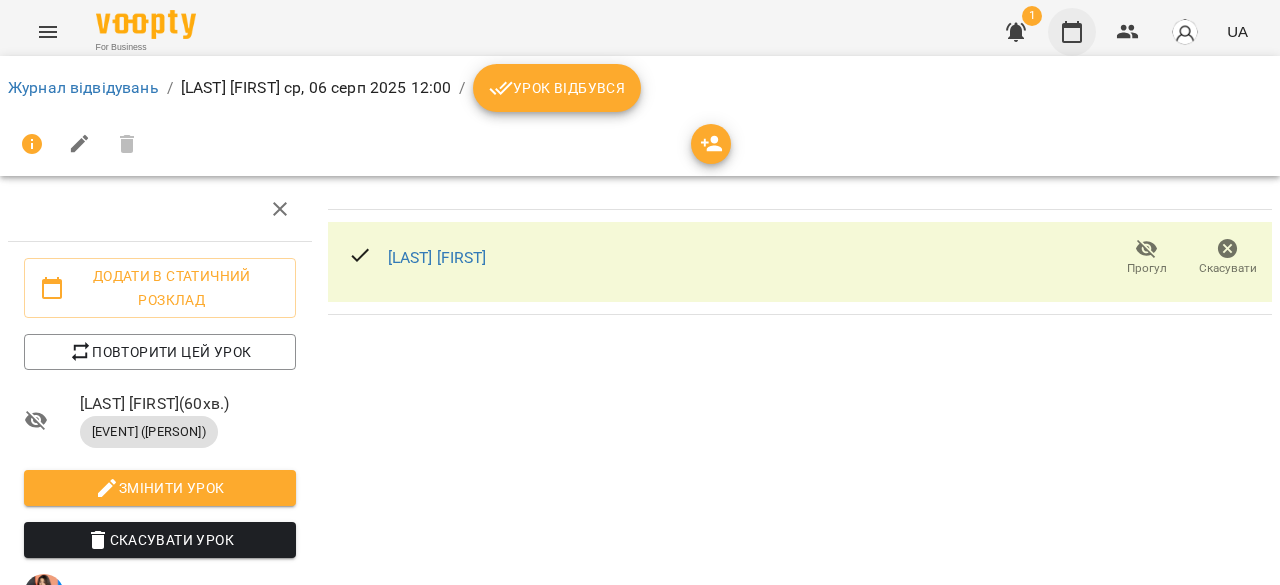 click 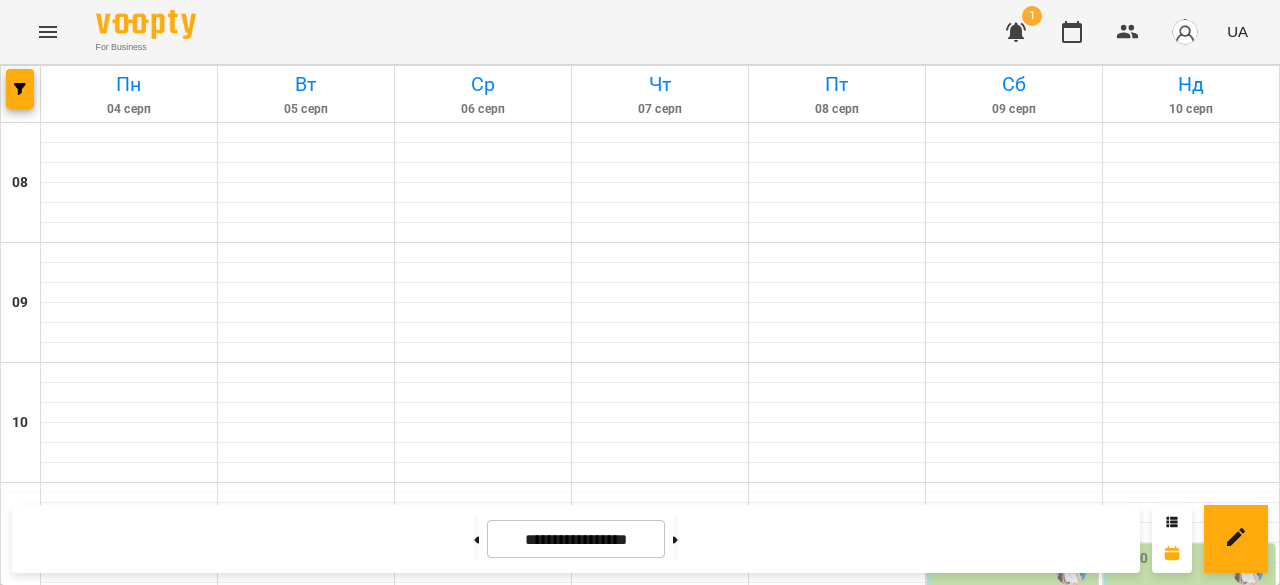 scroll, scrollTop: 440, scrollLeft: 0, axis: vertical 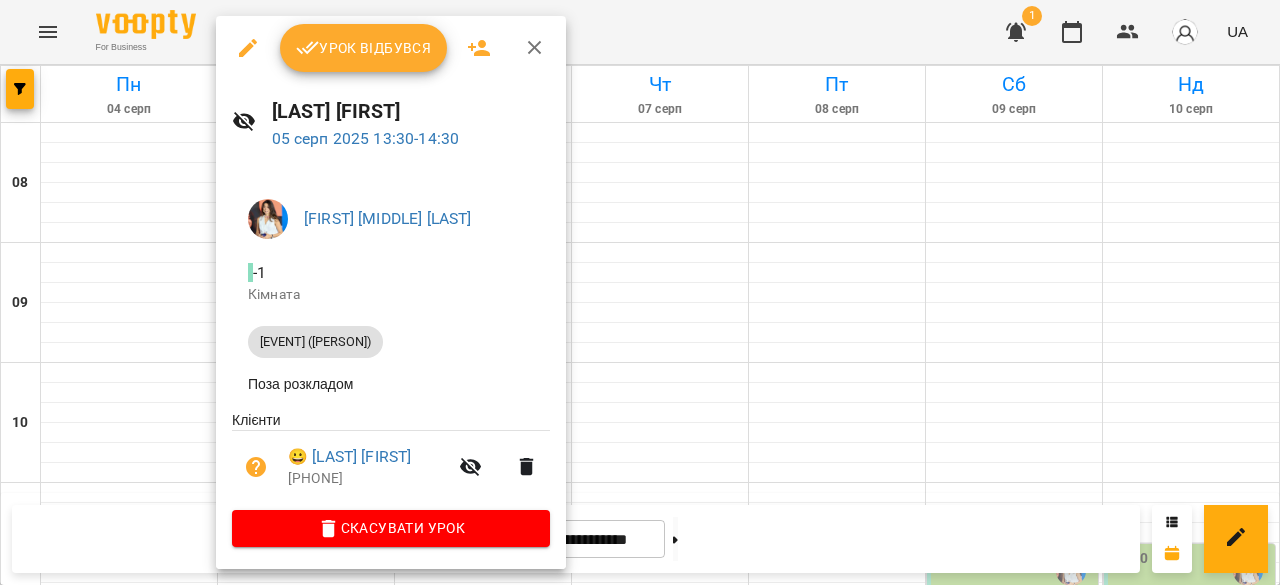 click 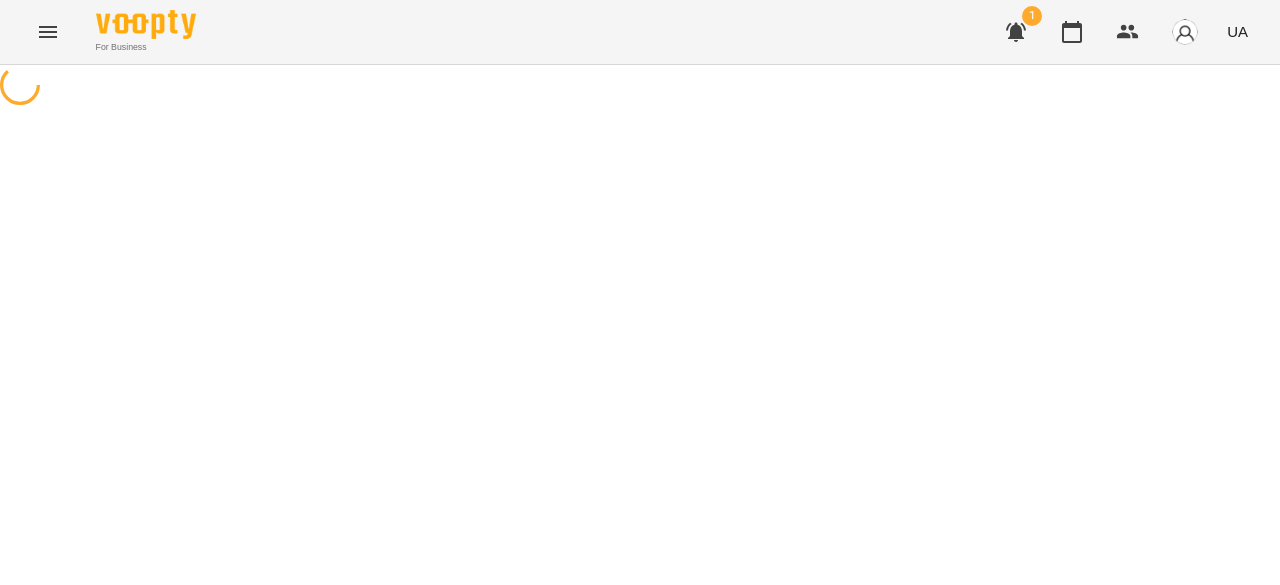 select on "**********" 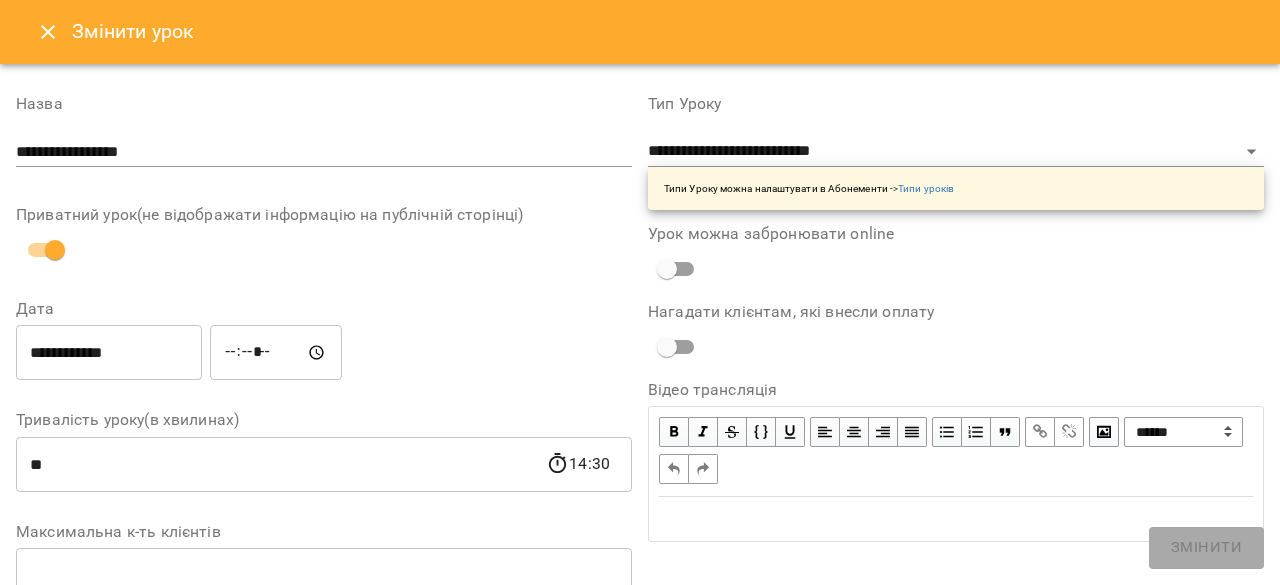 click 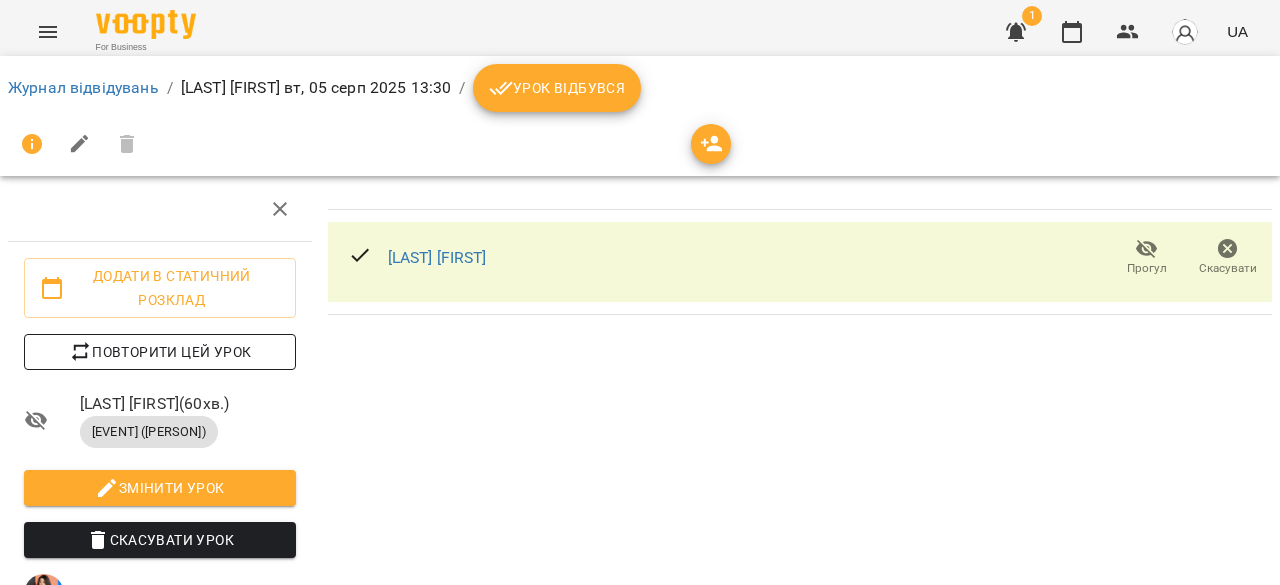 click on "Повторити цей урок" at bounding box center [160, 352] 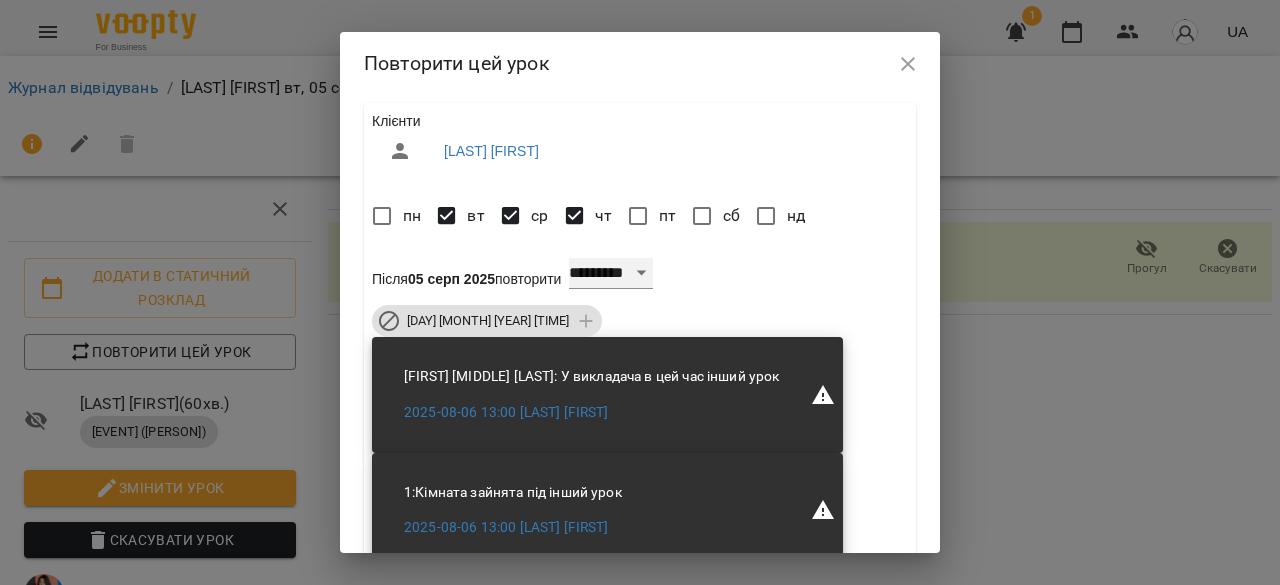 click on "**********" at bounding box center (611, 274) 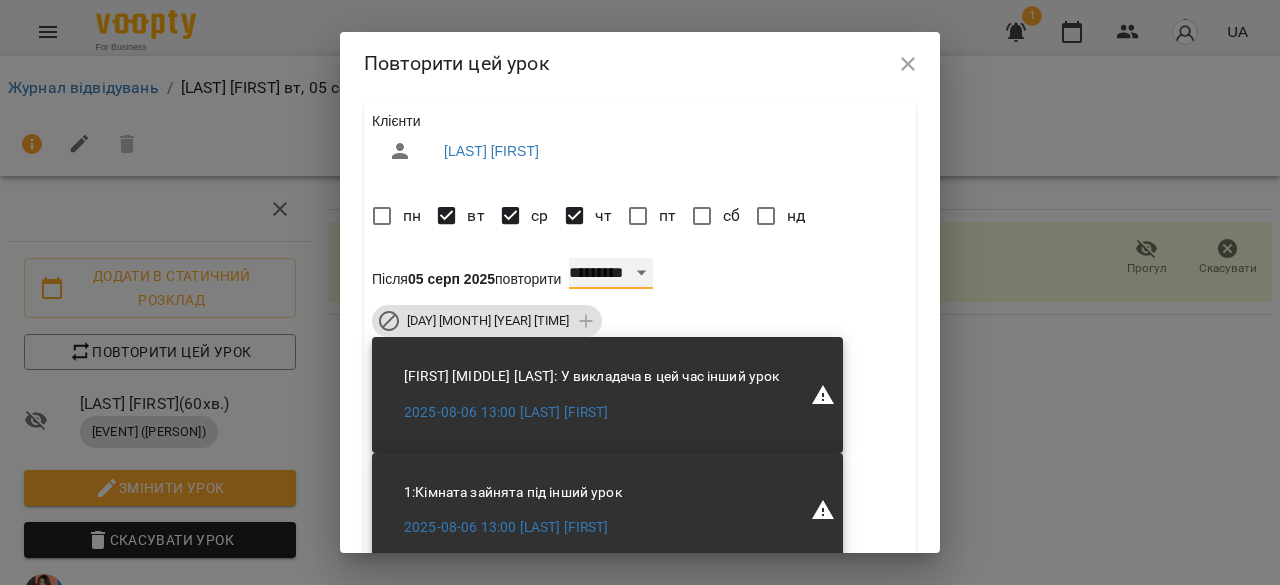 select on "*" 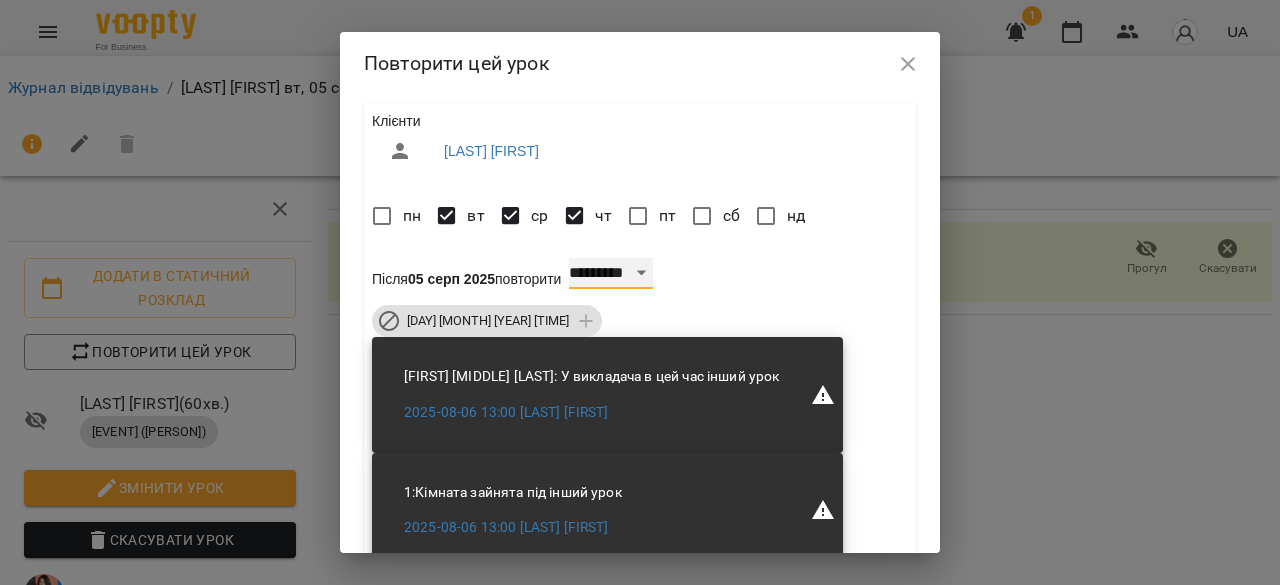 click on "**********" at bounding box center [611, 274] 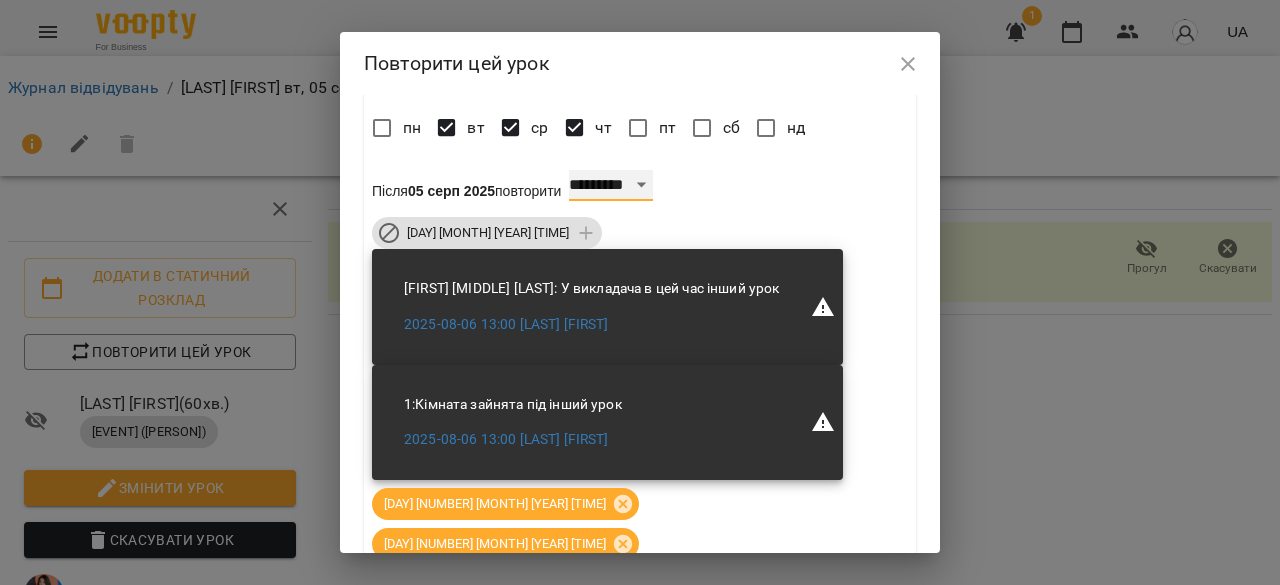 scroll, scrollTop: 154, scrollLeft: 0, axis: vertical 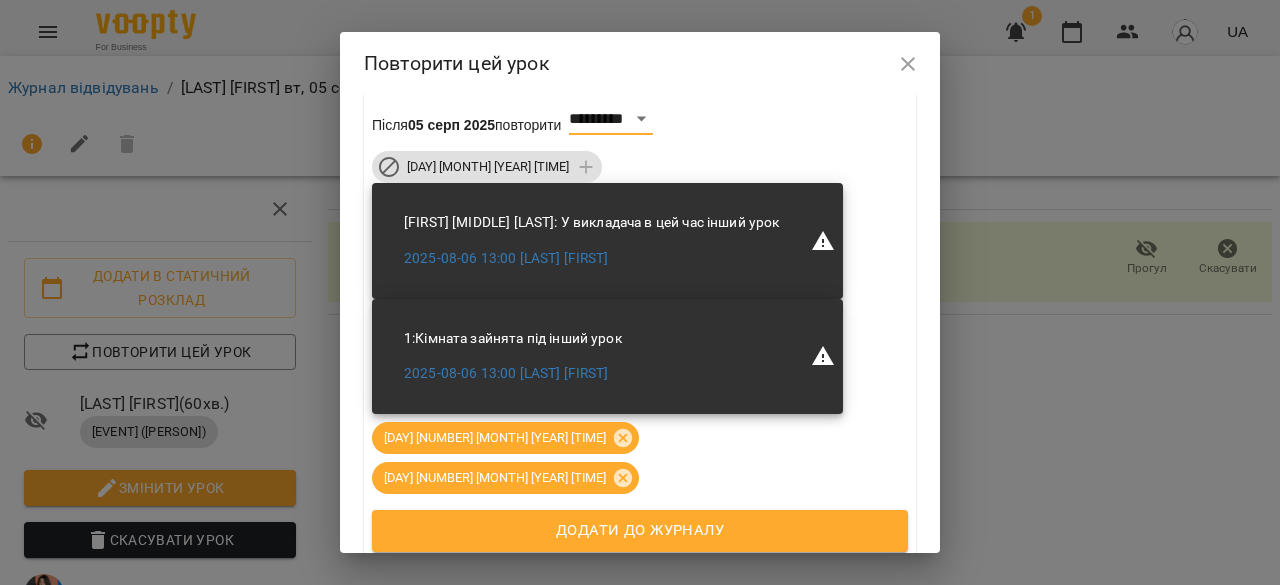 click on "Додати до журналу" at bounding box center [640, 531] 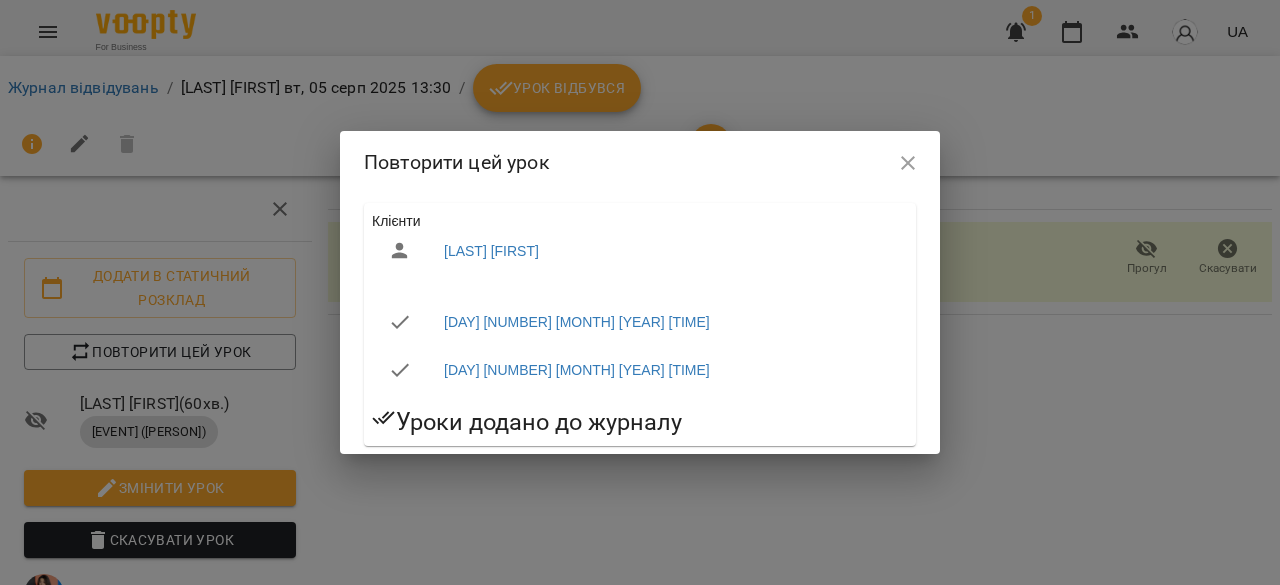 scroll, scrollTop: 0, scrollLeft: 0, axis: both 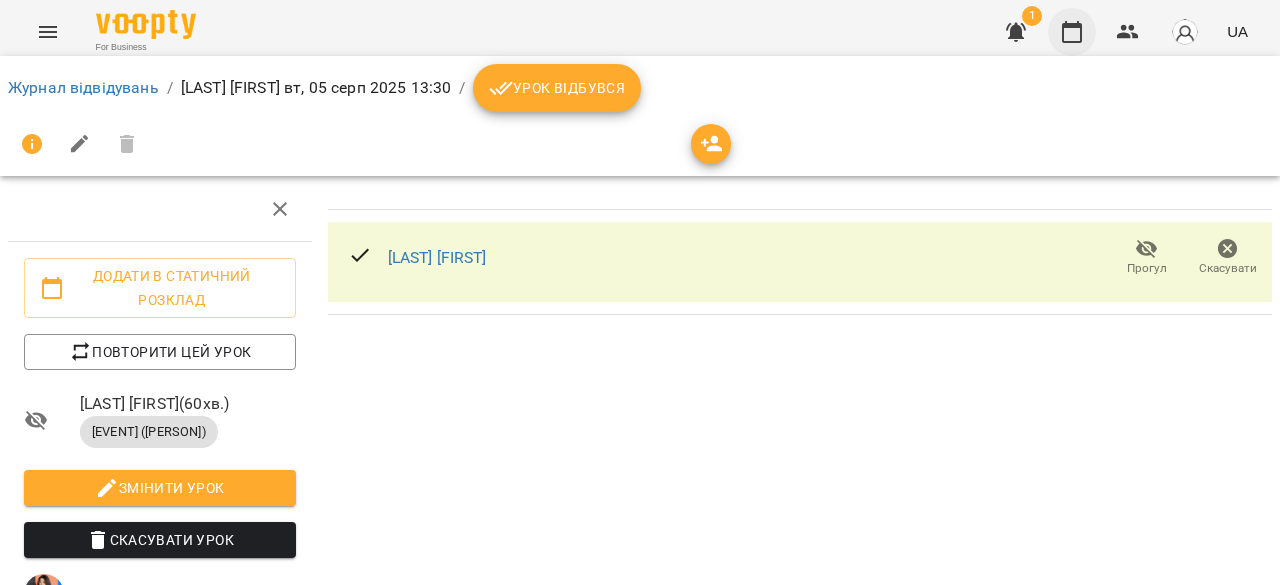 click 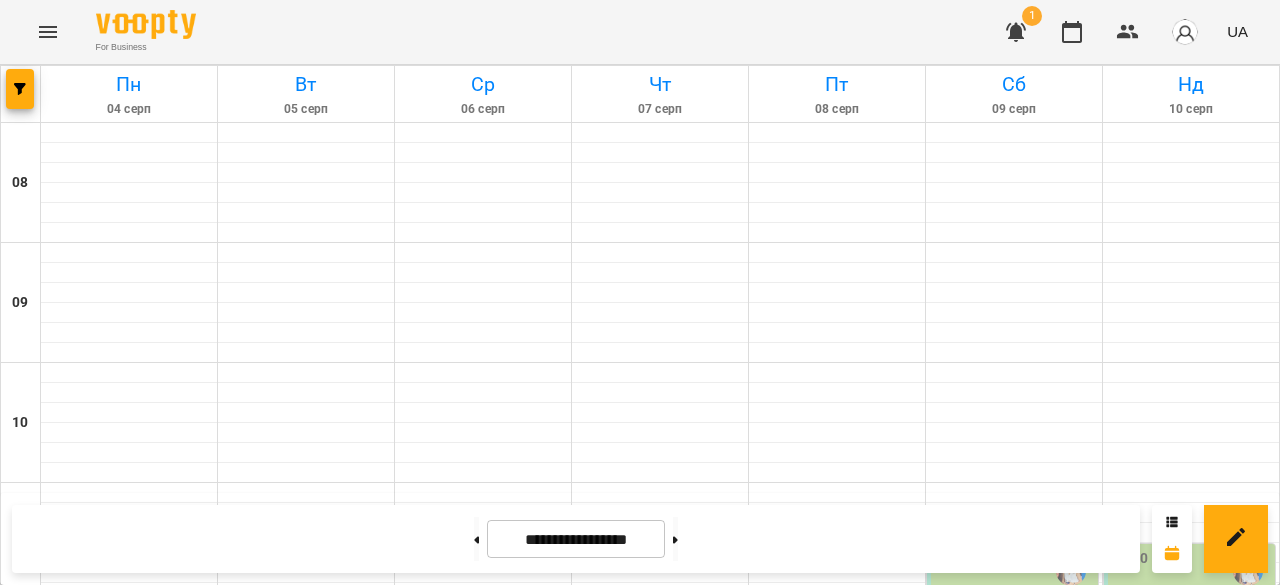 scroll, scrollTop: 430, scrollLeft: 0, axis: vertical 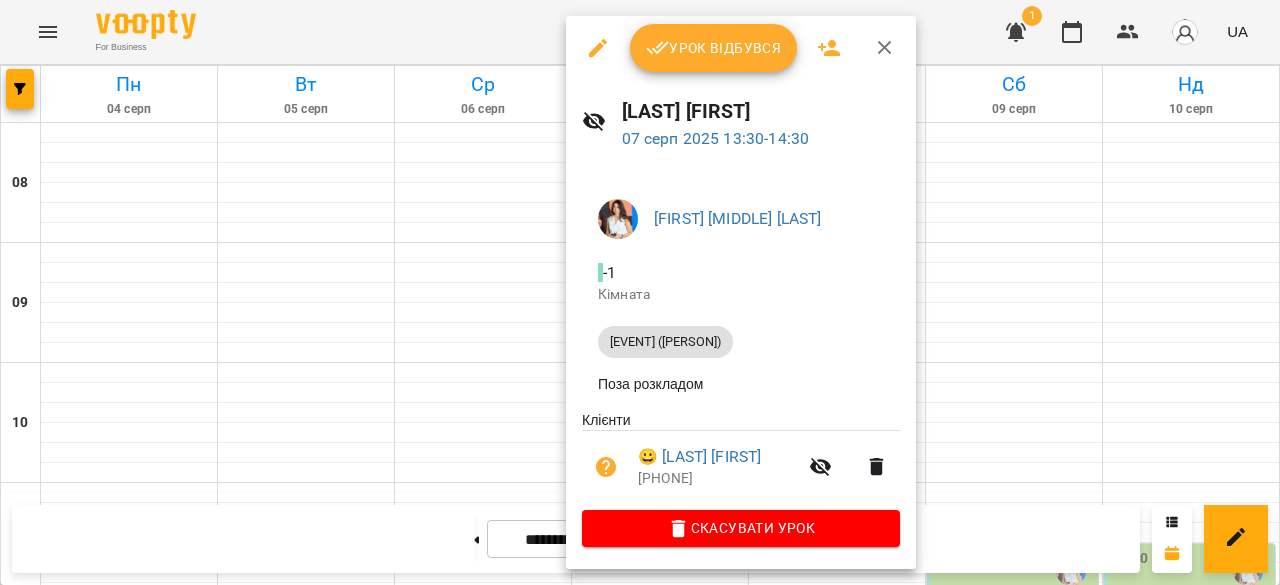 click 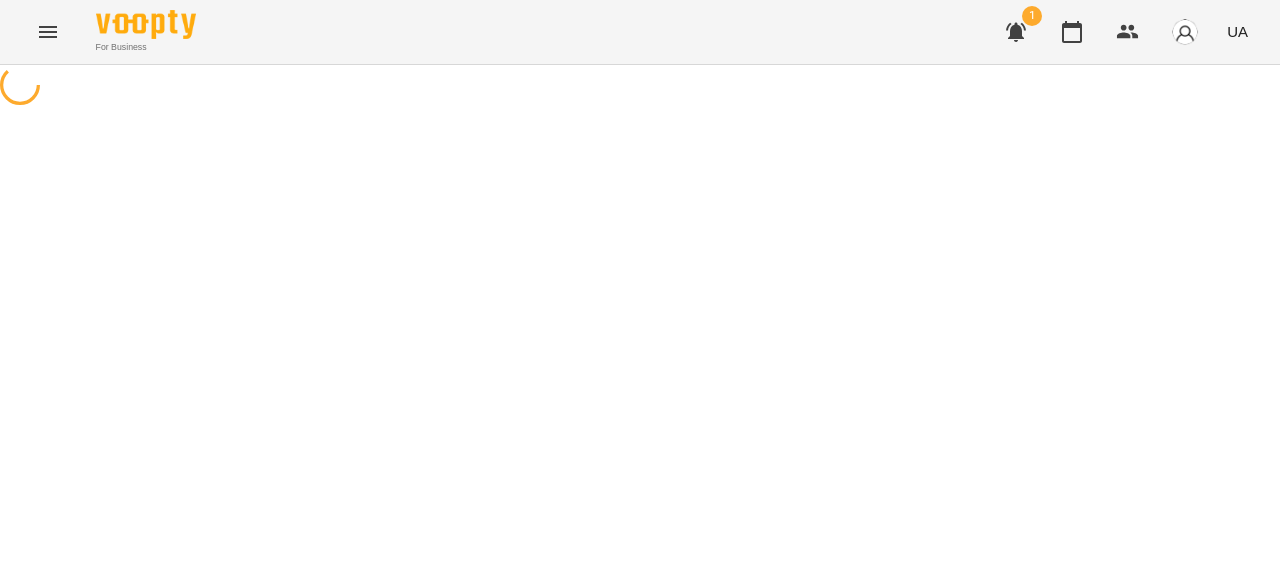 select on "**********" 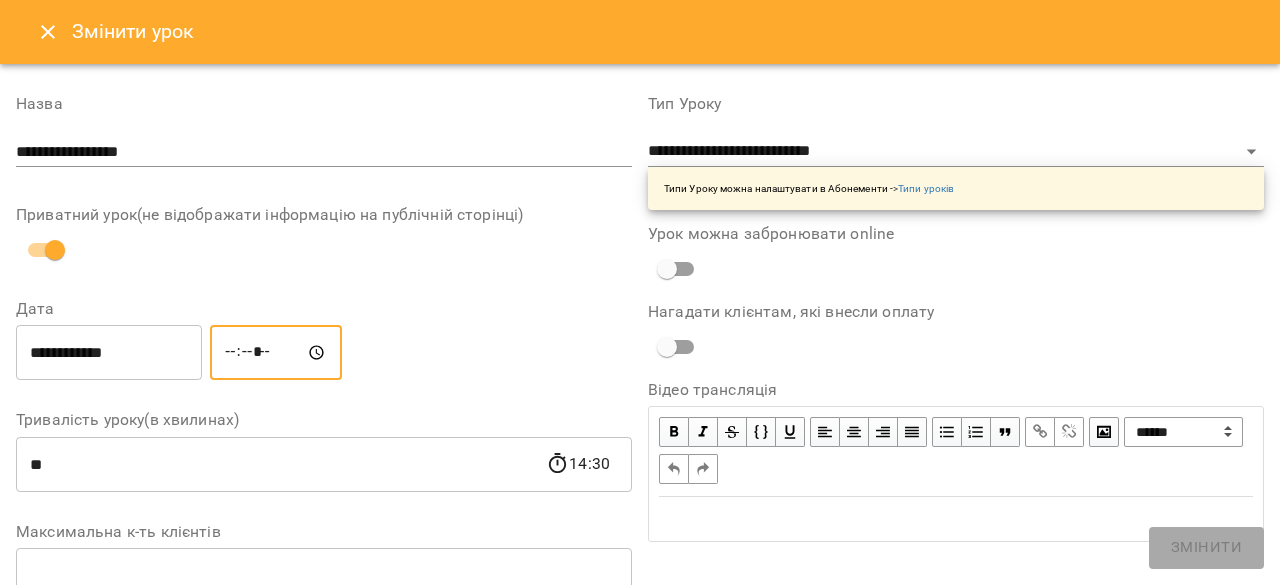 click on "*****" at bounding box center (276, 353) 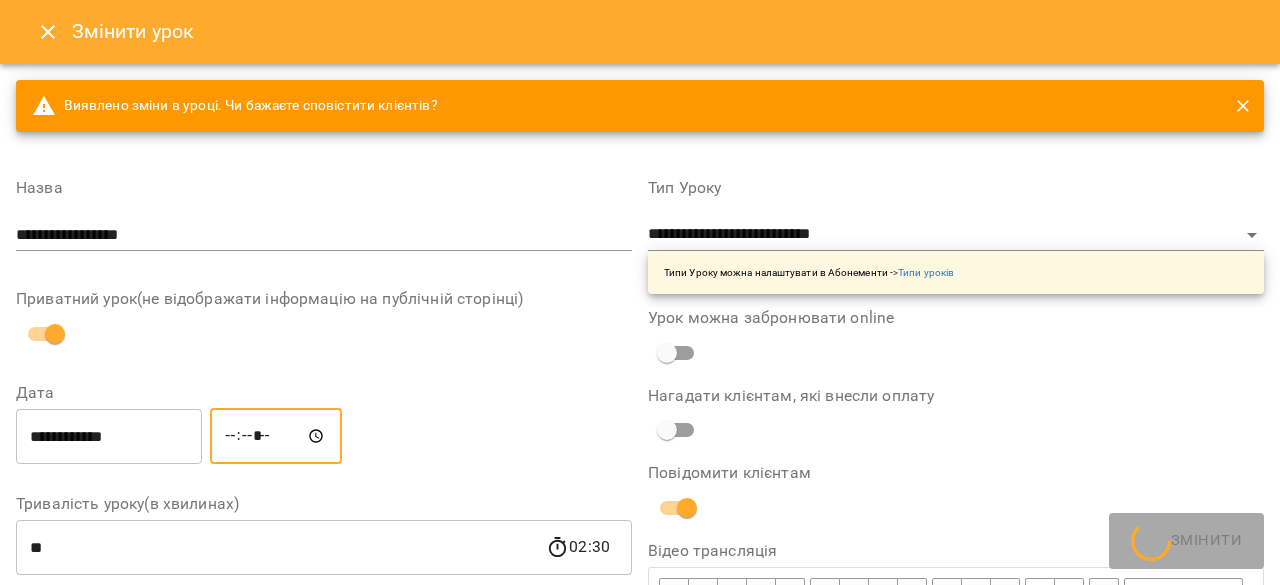 type on "*****" 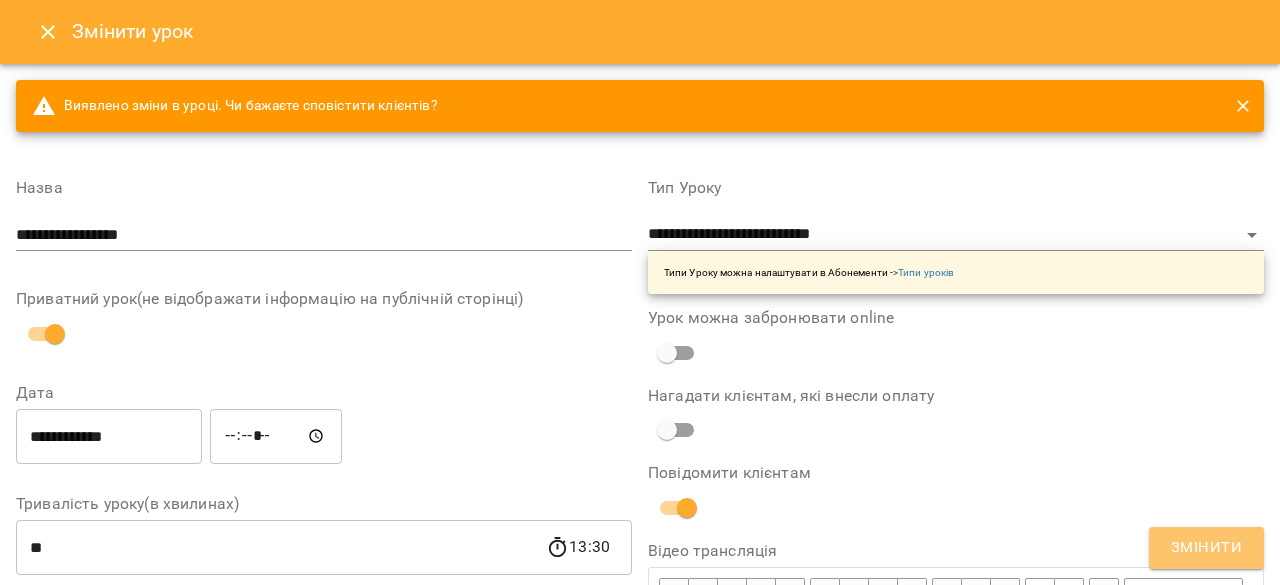 click on "Змінити" at bounding box center [1206, 548] 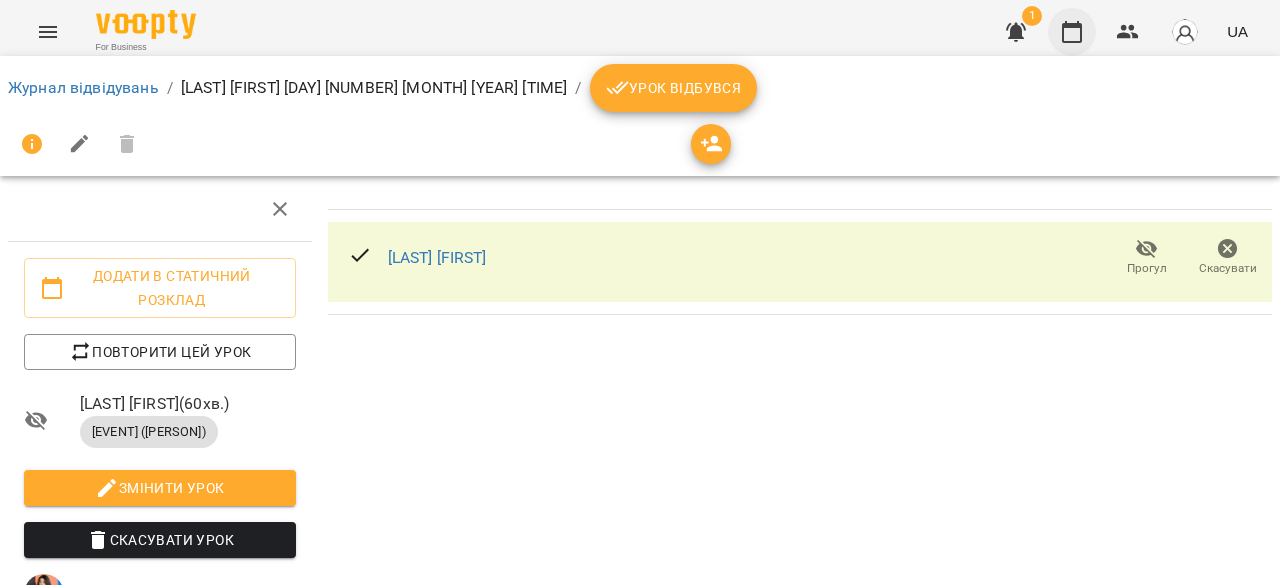 click at bounding box center [1072, 32] 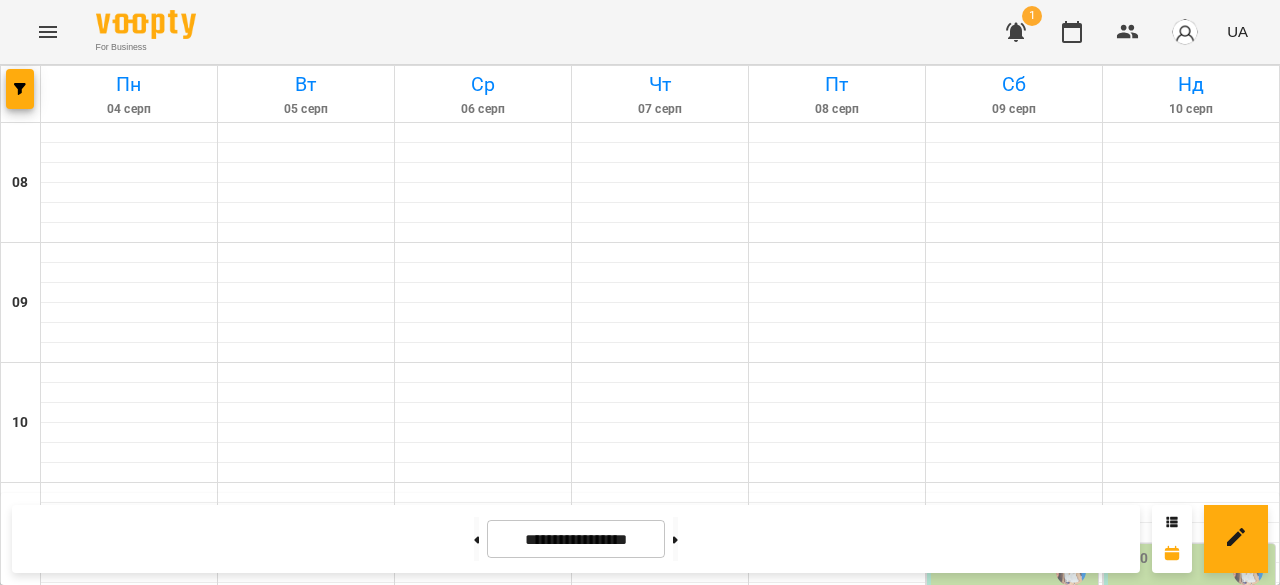 scroll, scrollTop: 600, scrollLeft: 0, axis: vertical 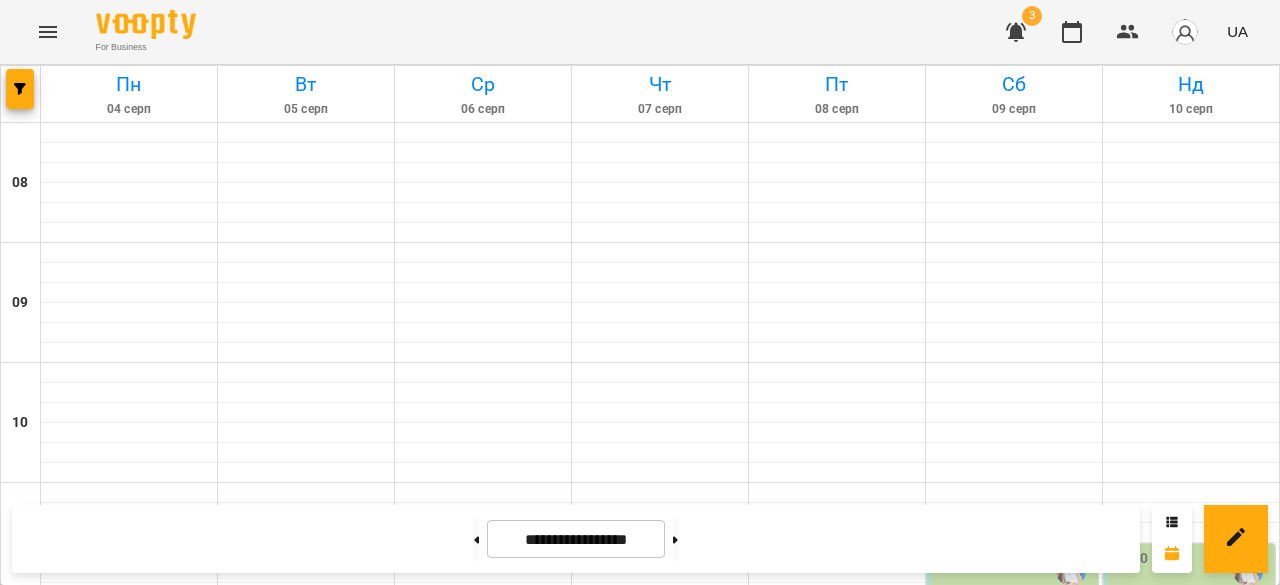 click at bounding box center (483, 913) 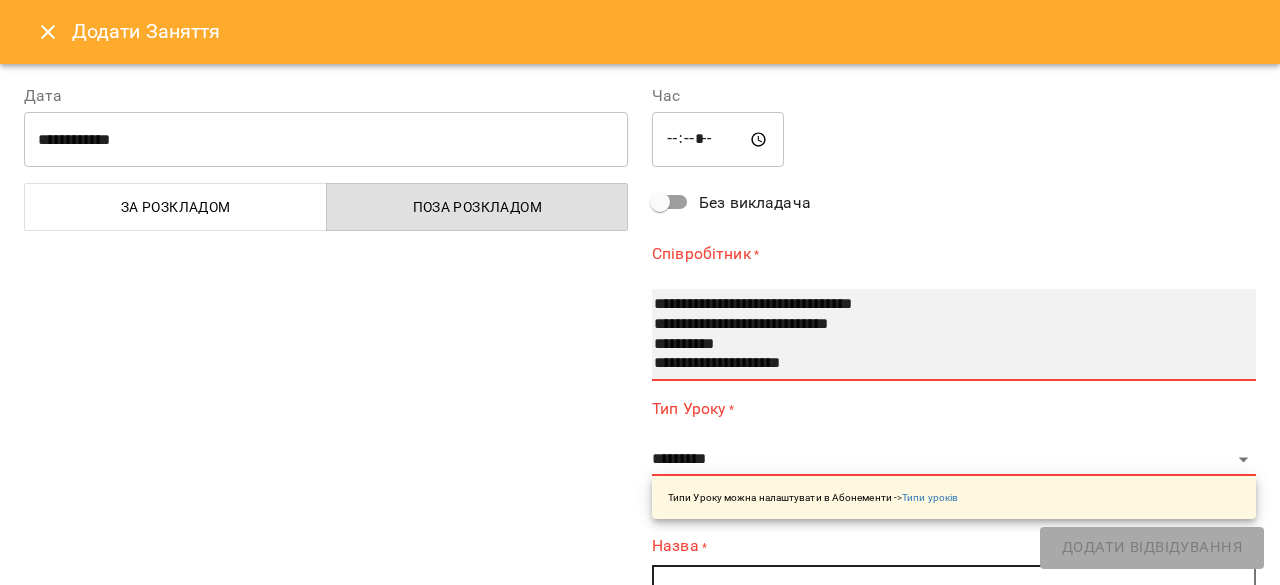 select on "**********" 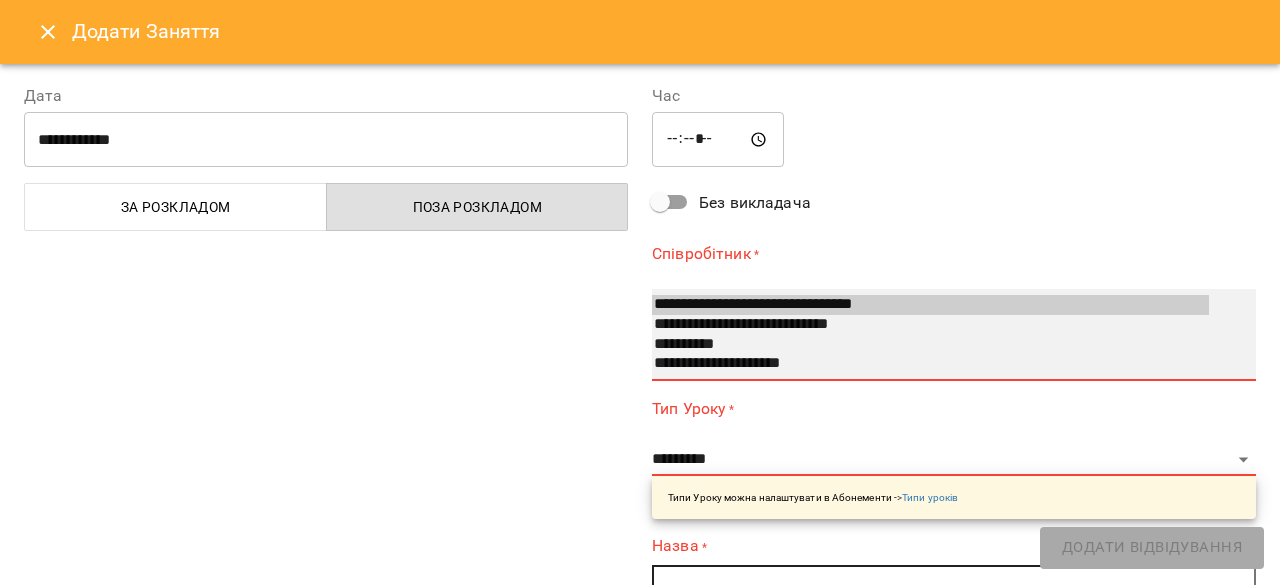 click on "**********" at bounding box center [930, 325] 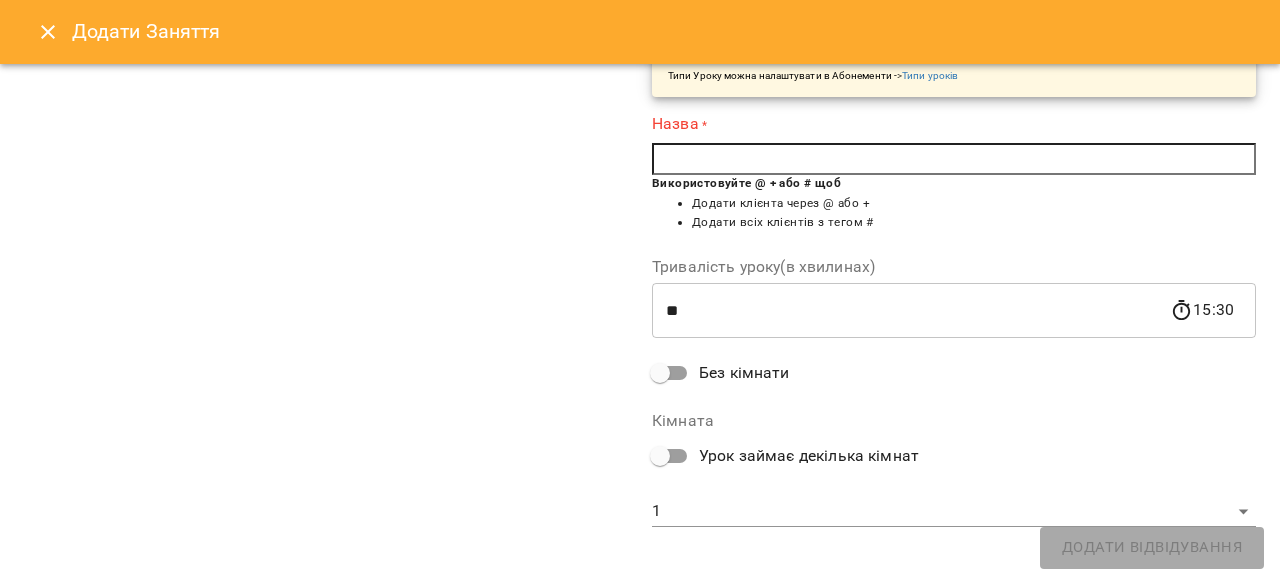 scroll, scrollTop: 418, scrollLeft: 0, axis: vertical 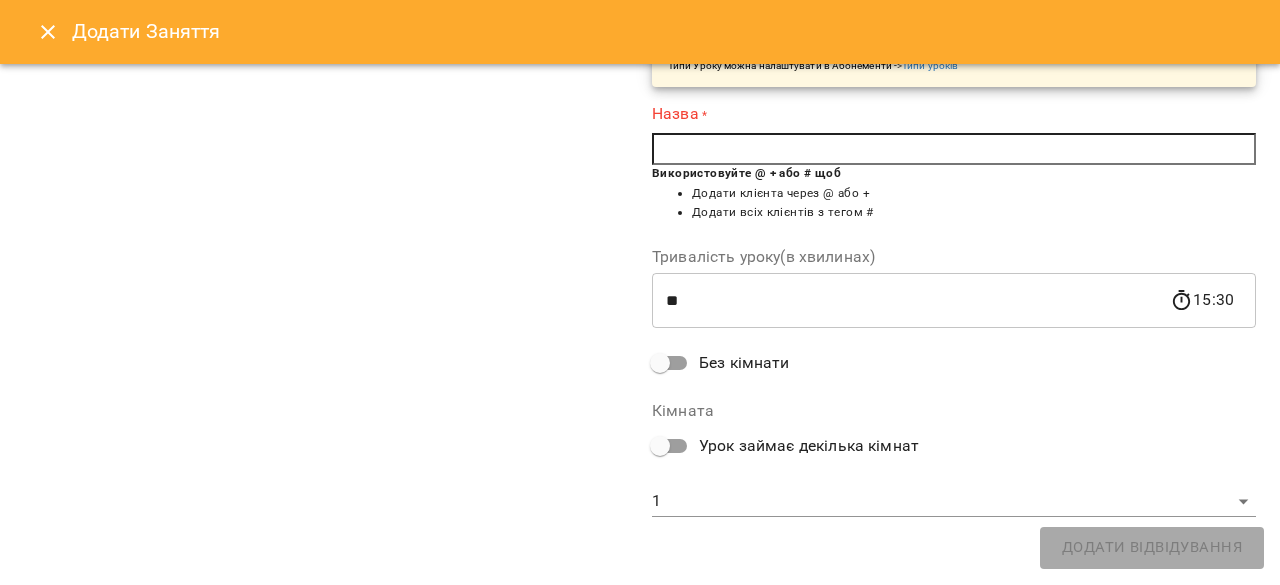 click at bounding box center [954, 149] 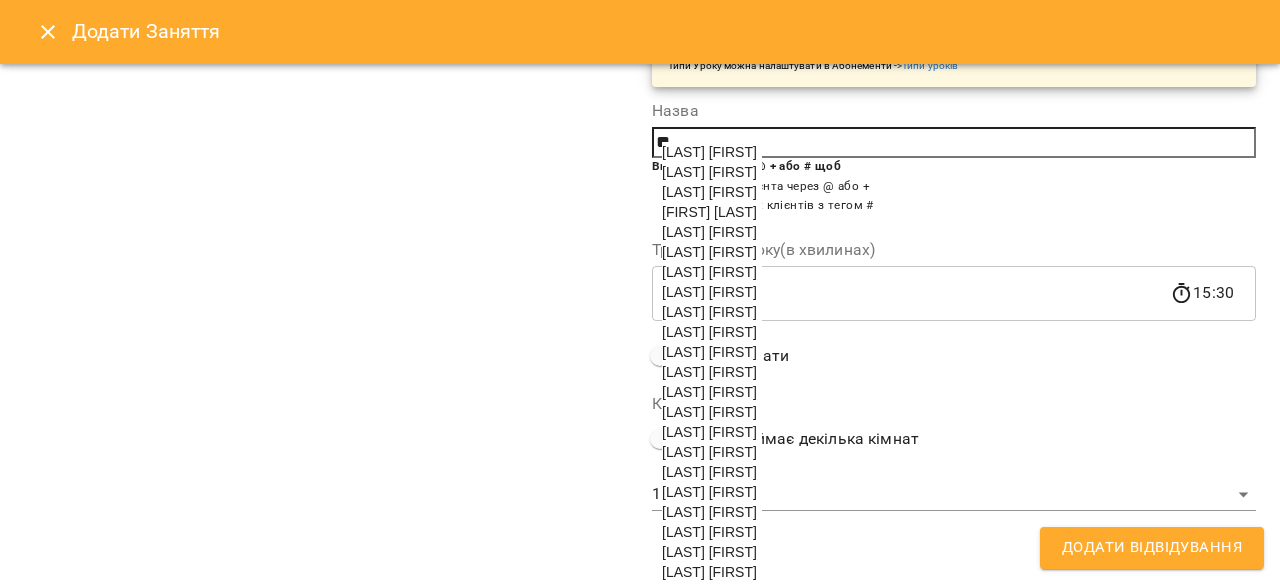 scroll, scrollTop: 411, scrollLeft: 0, axis: vertical 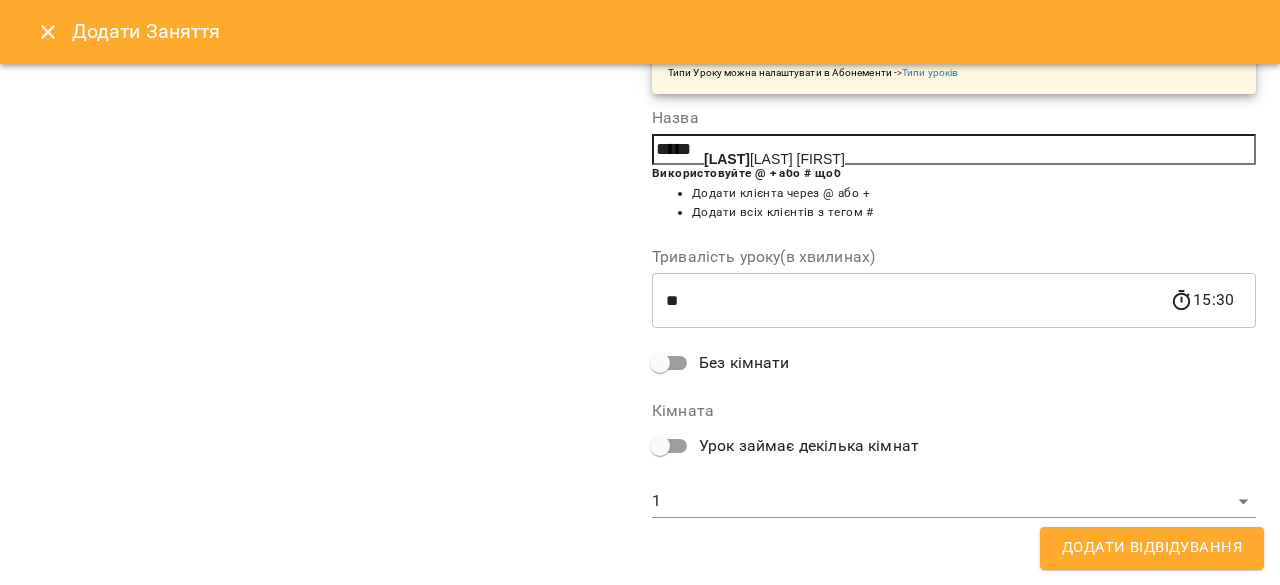 click on "[LAST] [FIRST]" at bounding box center [774, 159] 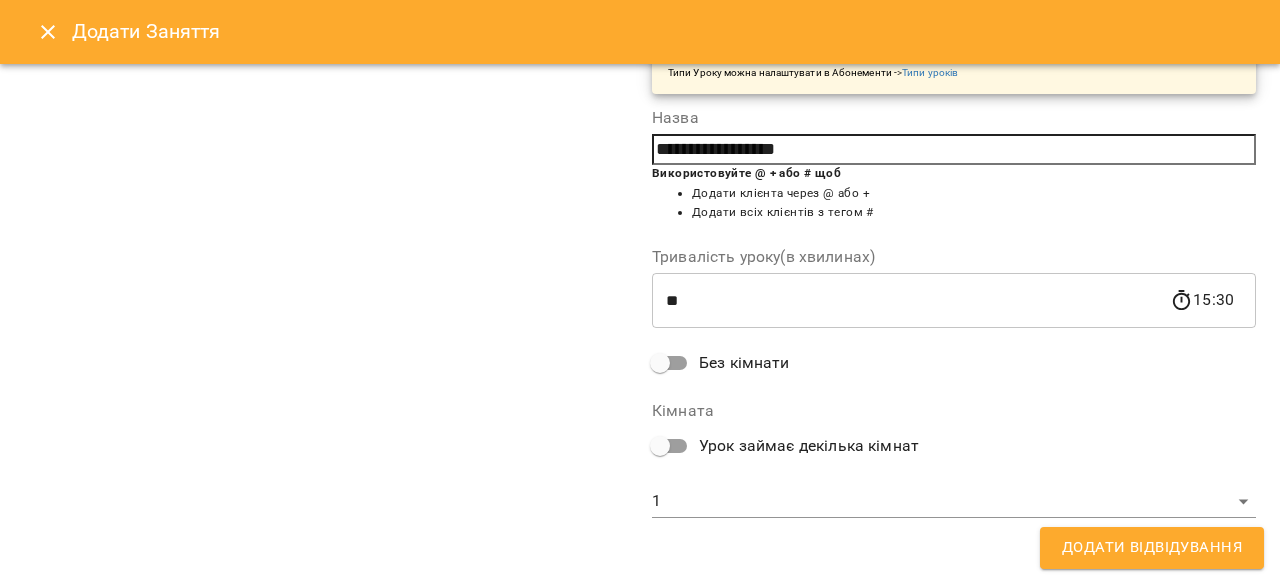 click on "Додати Відвідування" at bounding box center [1152, 548] 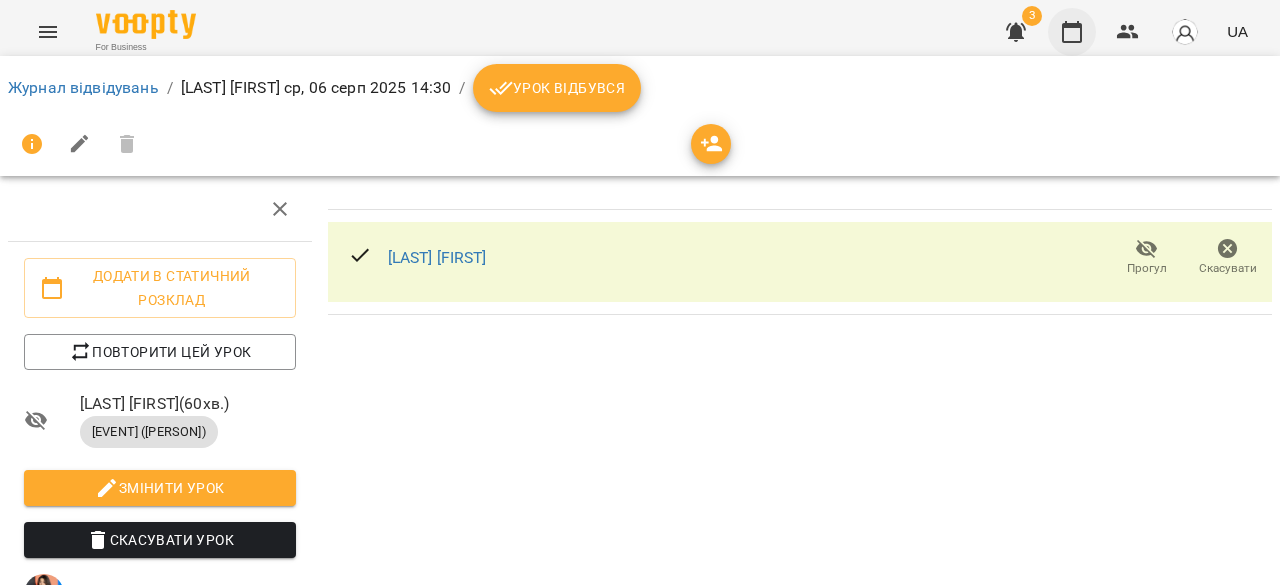 click 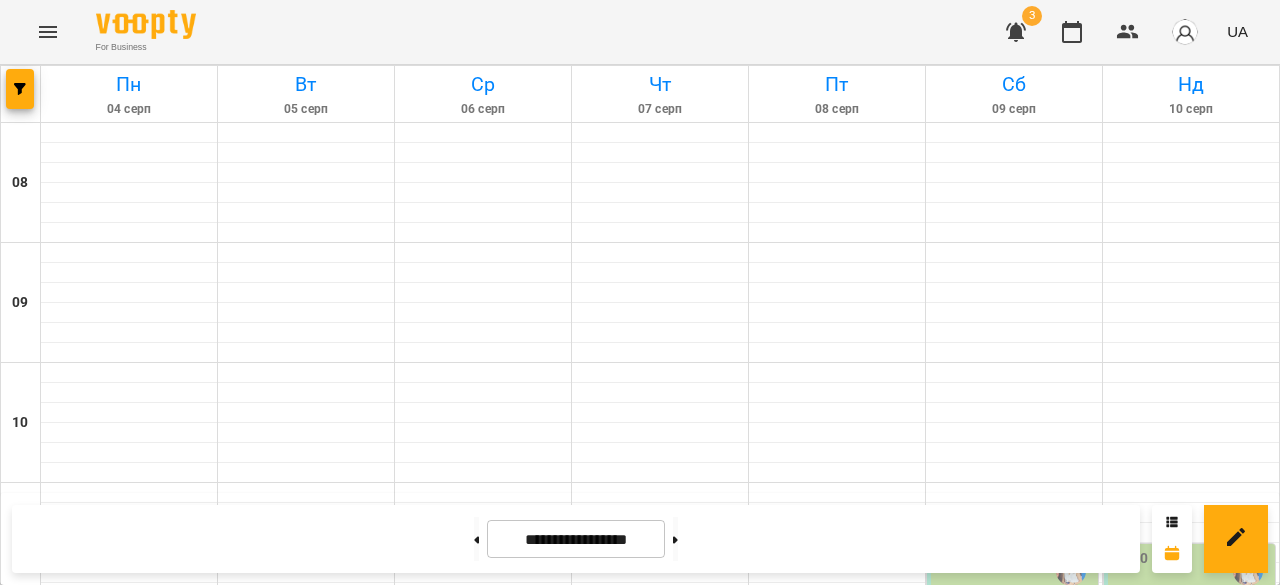 scroll, scrollTop: 400, scrollLeft: 0, axis: vertical 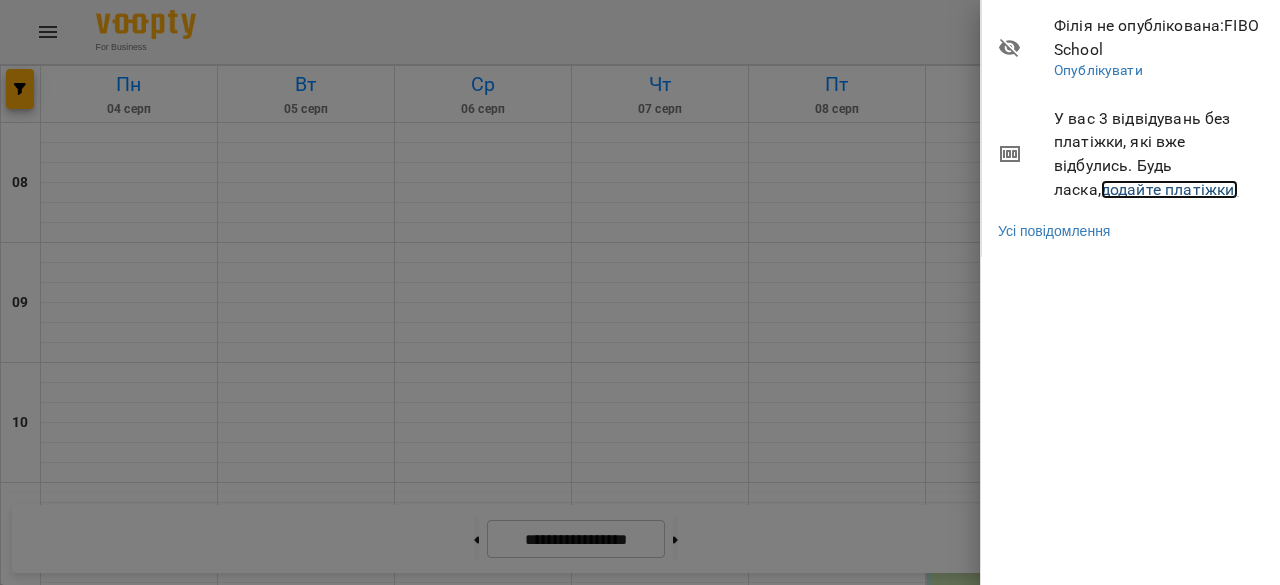 click on "додайте платіжки!" at bounding box center (1170, 189) 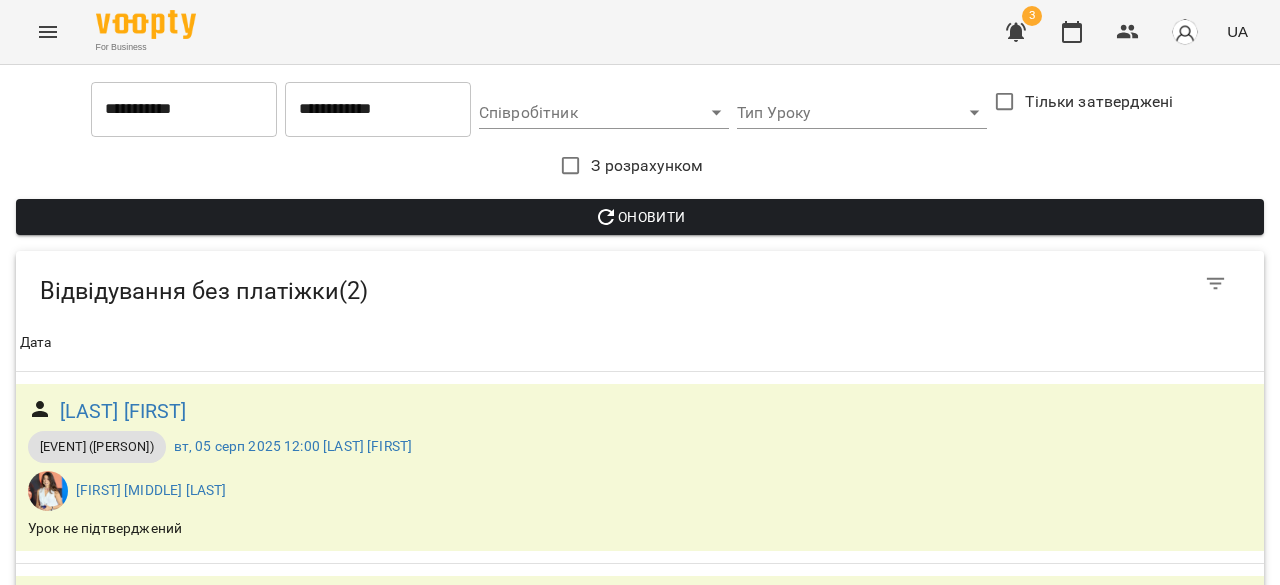 scroll, scrollTop: 0, scrollLeft: 0, axis: both 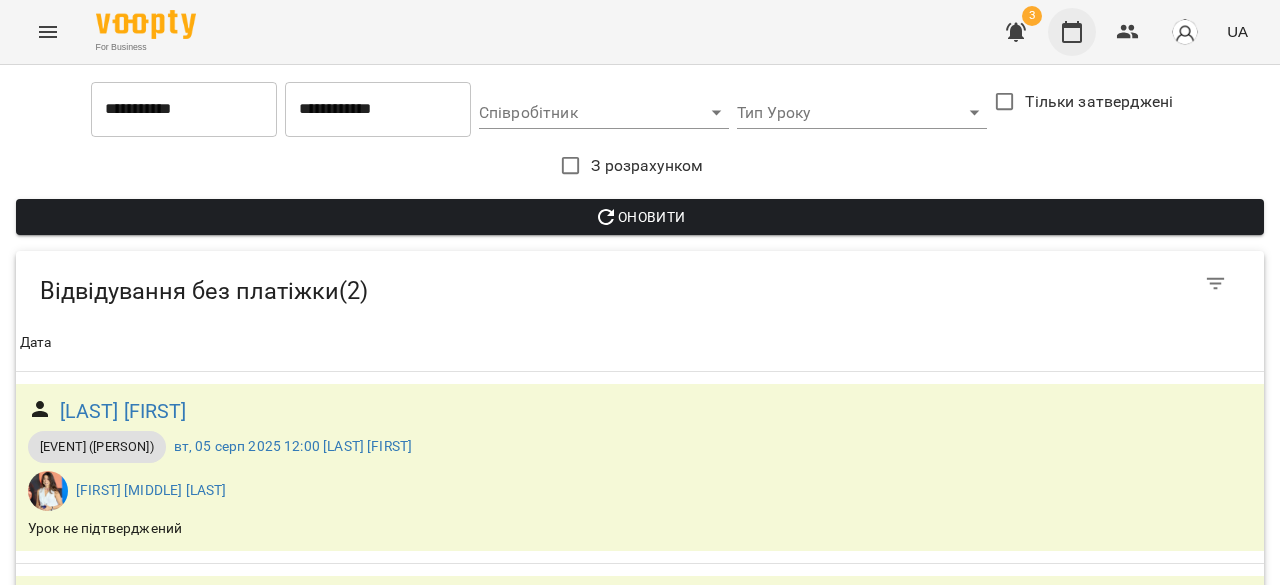 click 